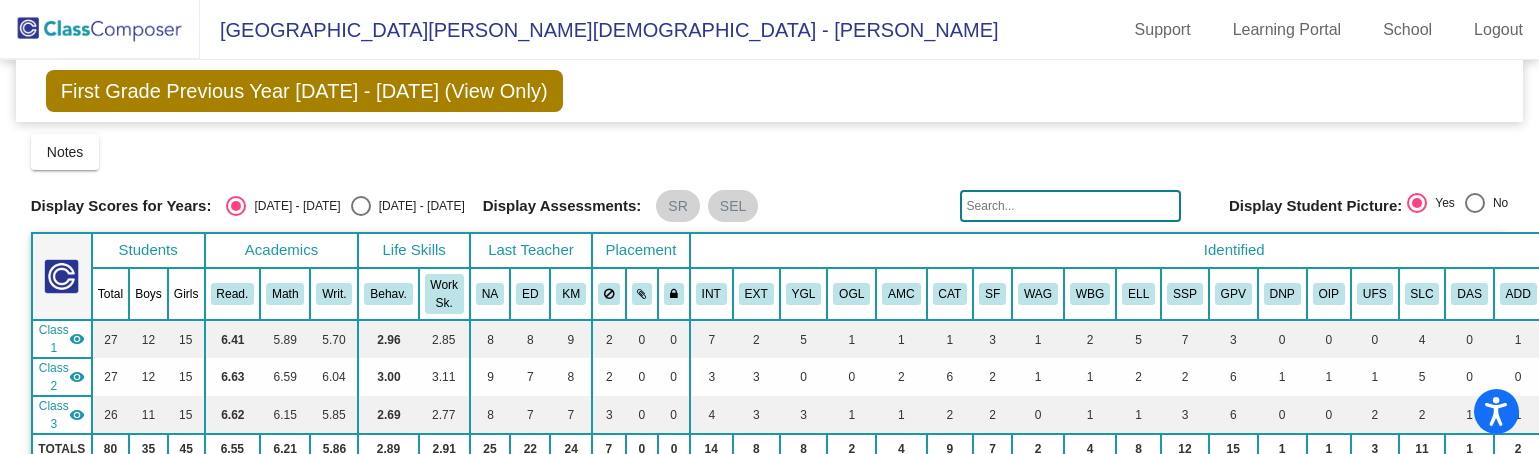 scroll, scrollTop: 0, scrollLeft: 0, axis: both 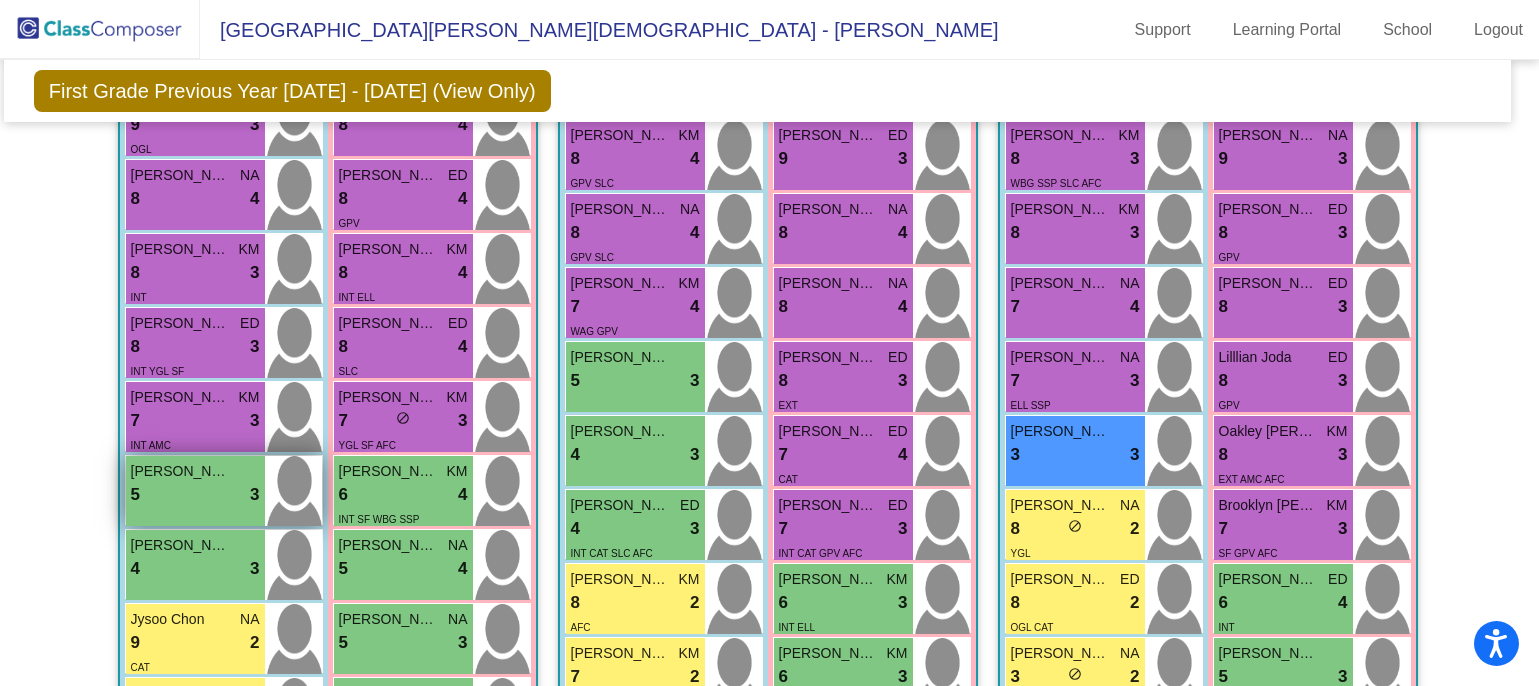 click on "5 lock do_not_disturb_alt 3" at bounding box center (195, 495) 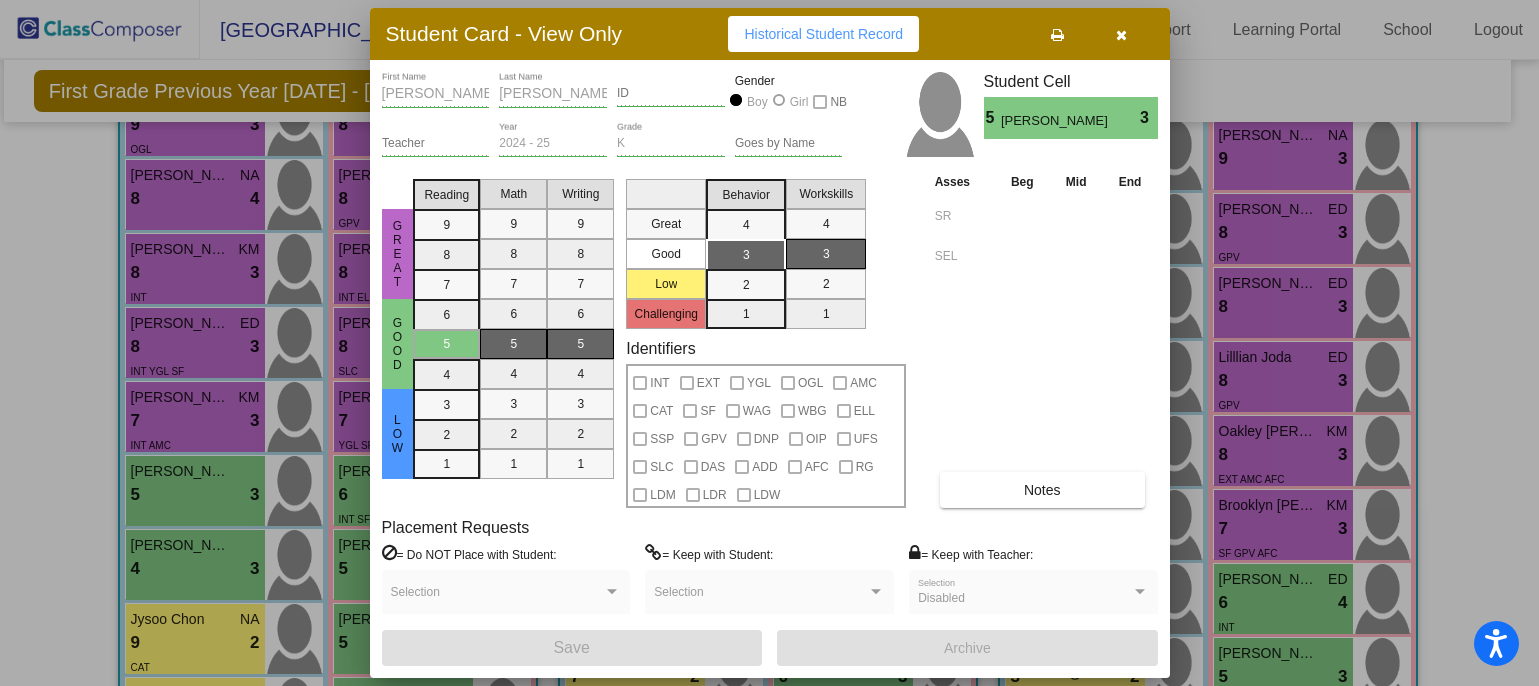 click at bounding box center (769, 343) 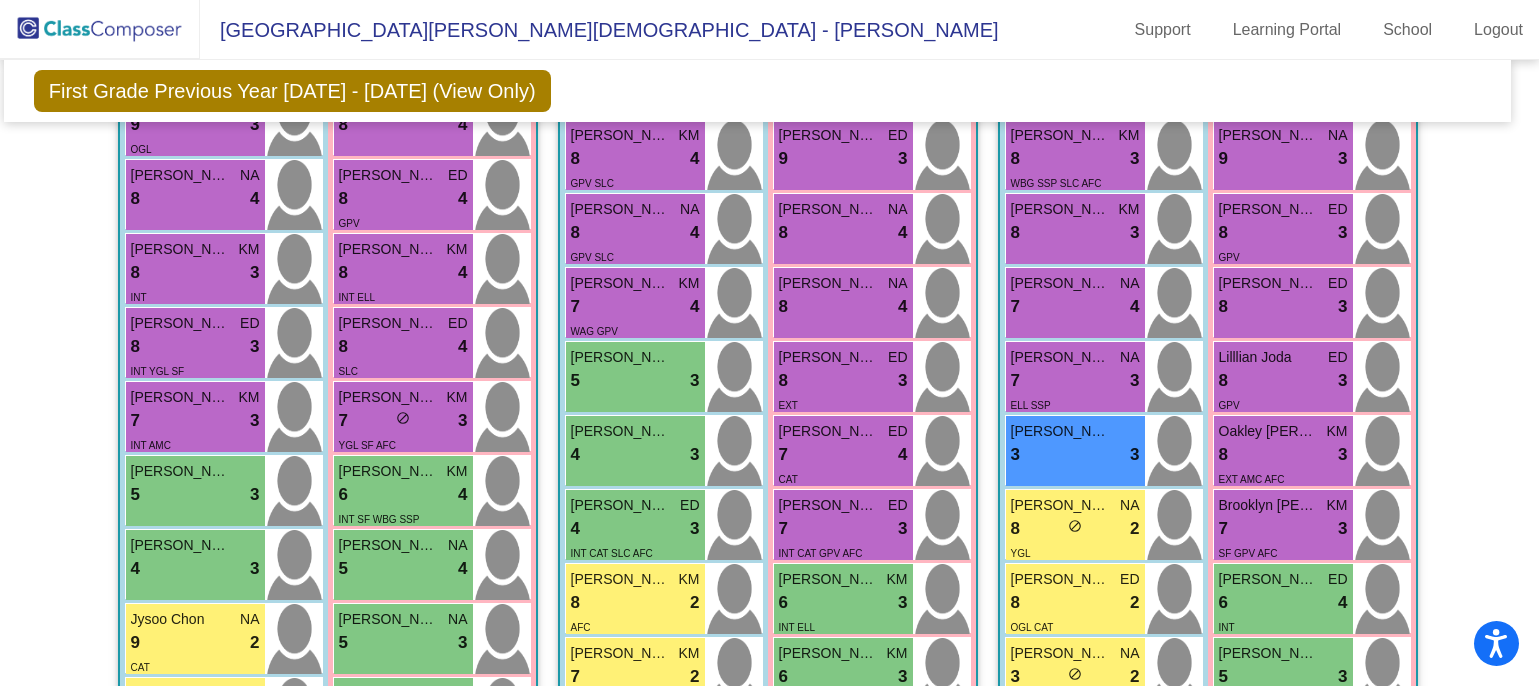click on "4 lock do_not_disturb_alt 3" at bounding box center (195, 569) 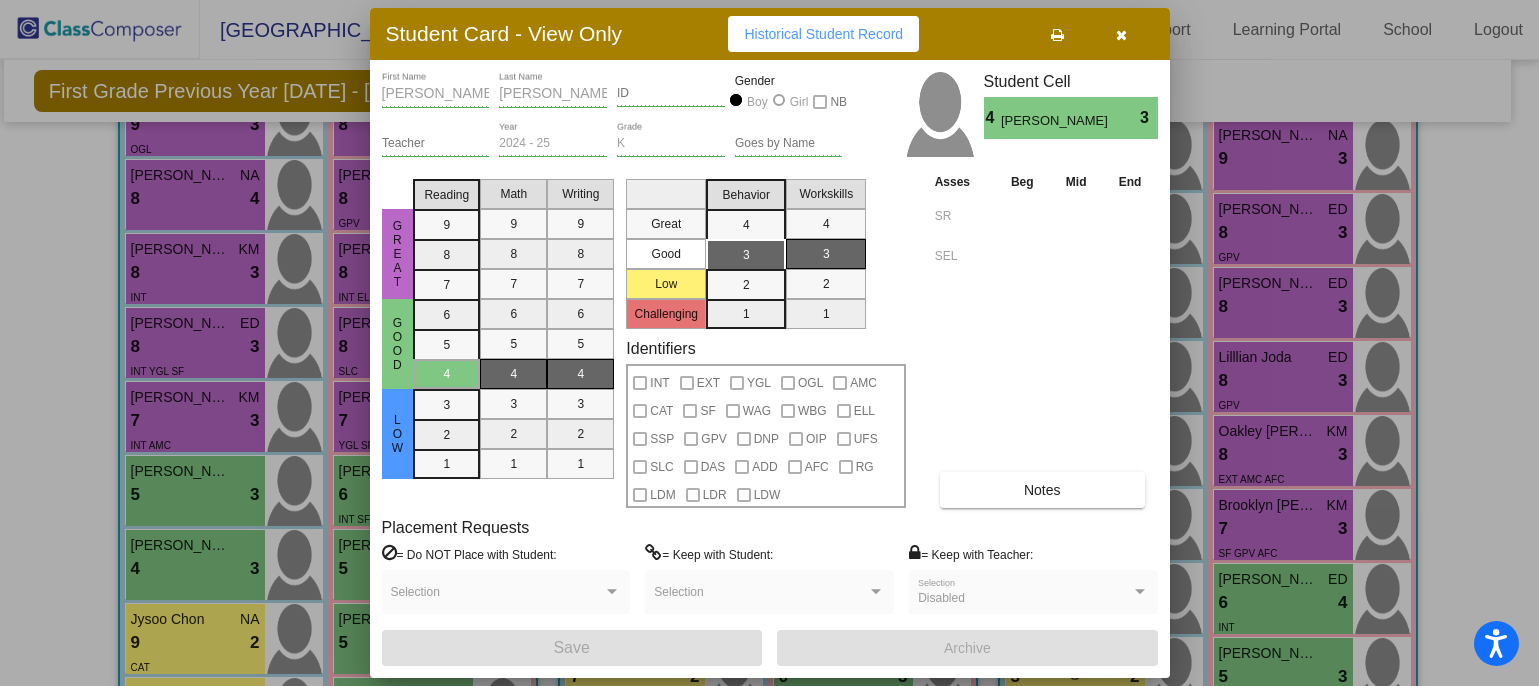 click on "[PERSON_NAME]" at bounding box center [1056, 121] 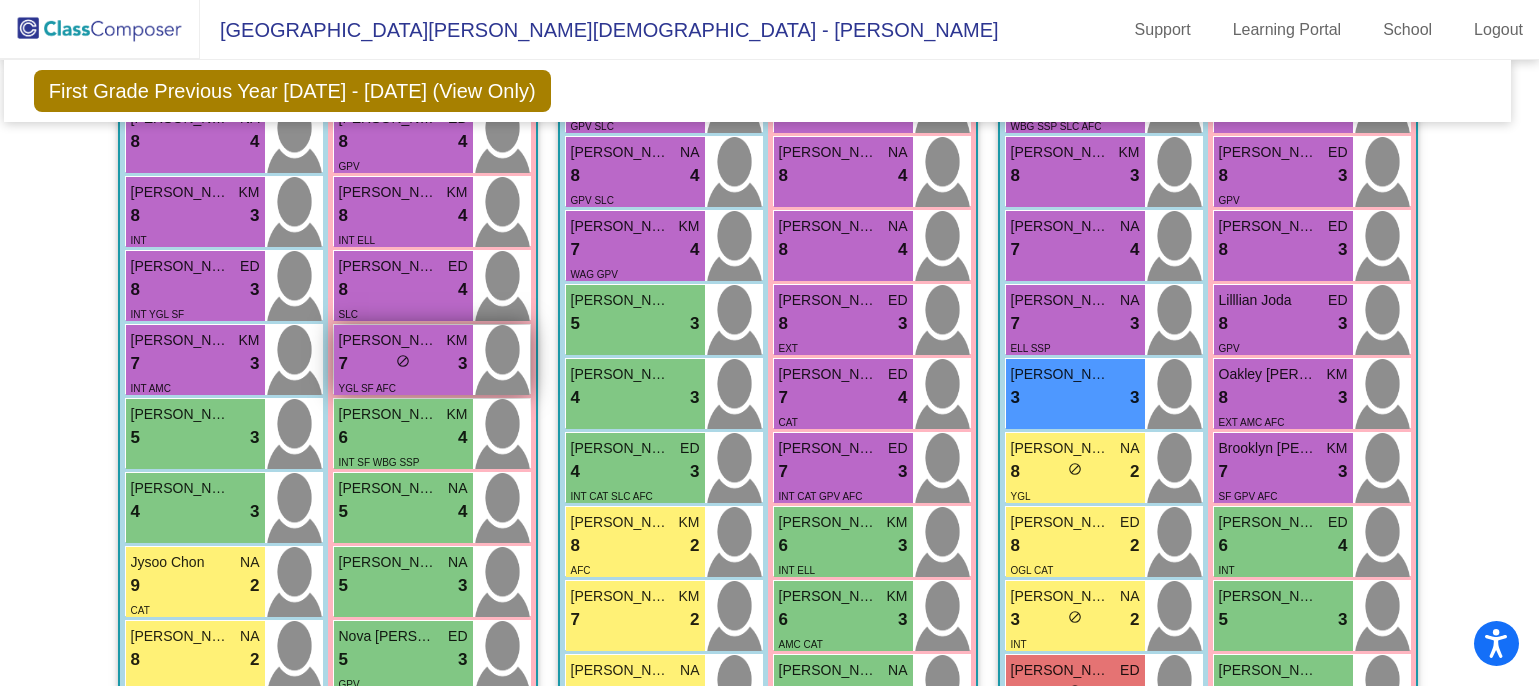 scroll, scrollTop: 626, scrollLeft: 12, axis: both 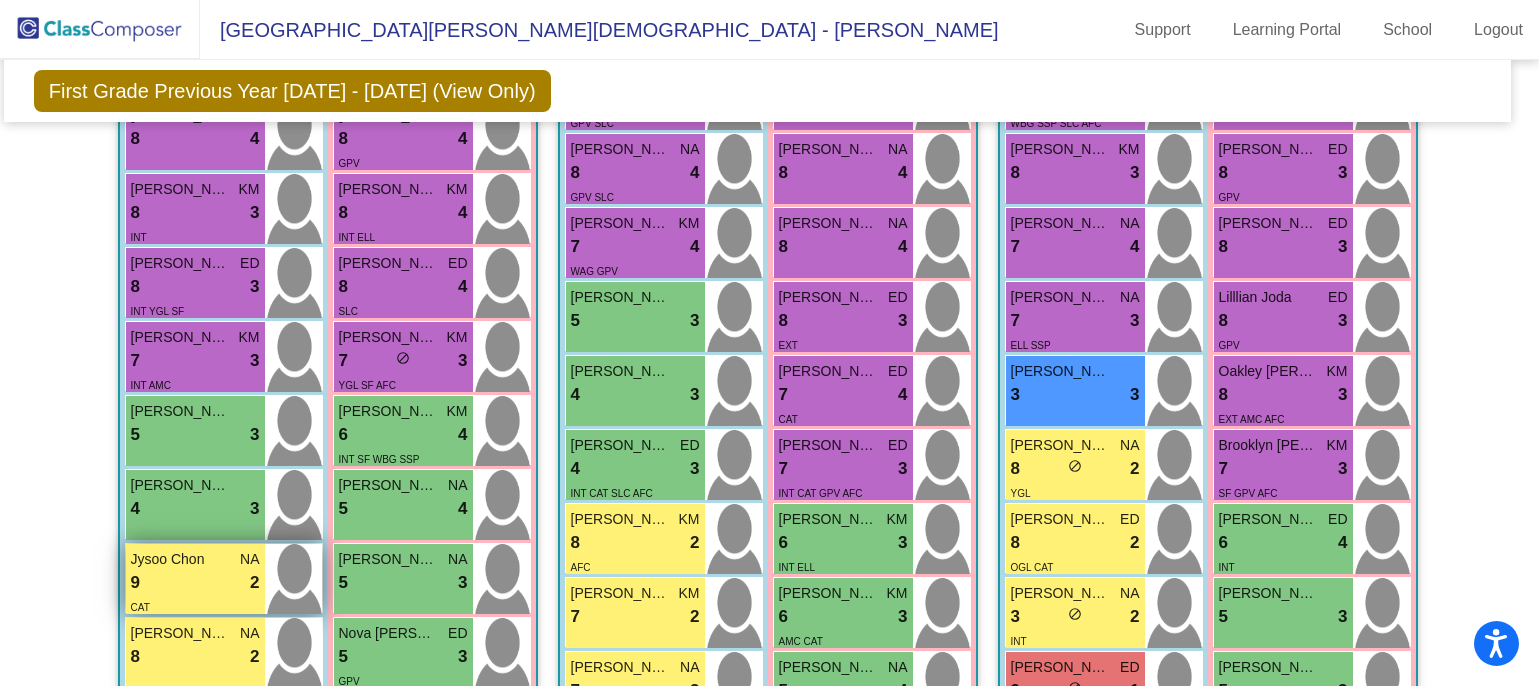 click on "9 lock do_not_disturb_alt 2" at bounding box center [195, 583] 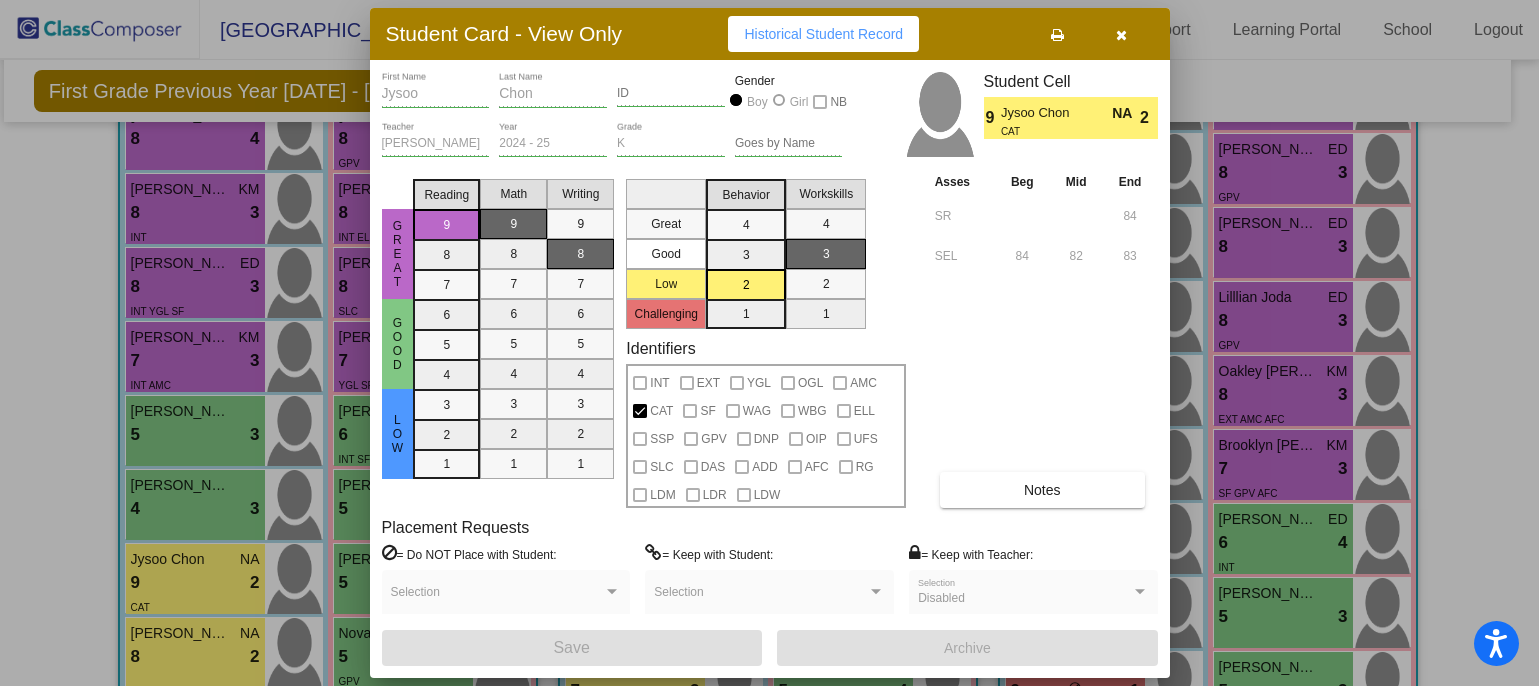 click at bounding box center (769, 343) 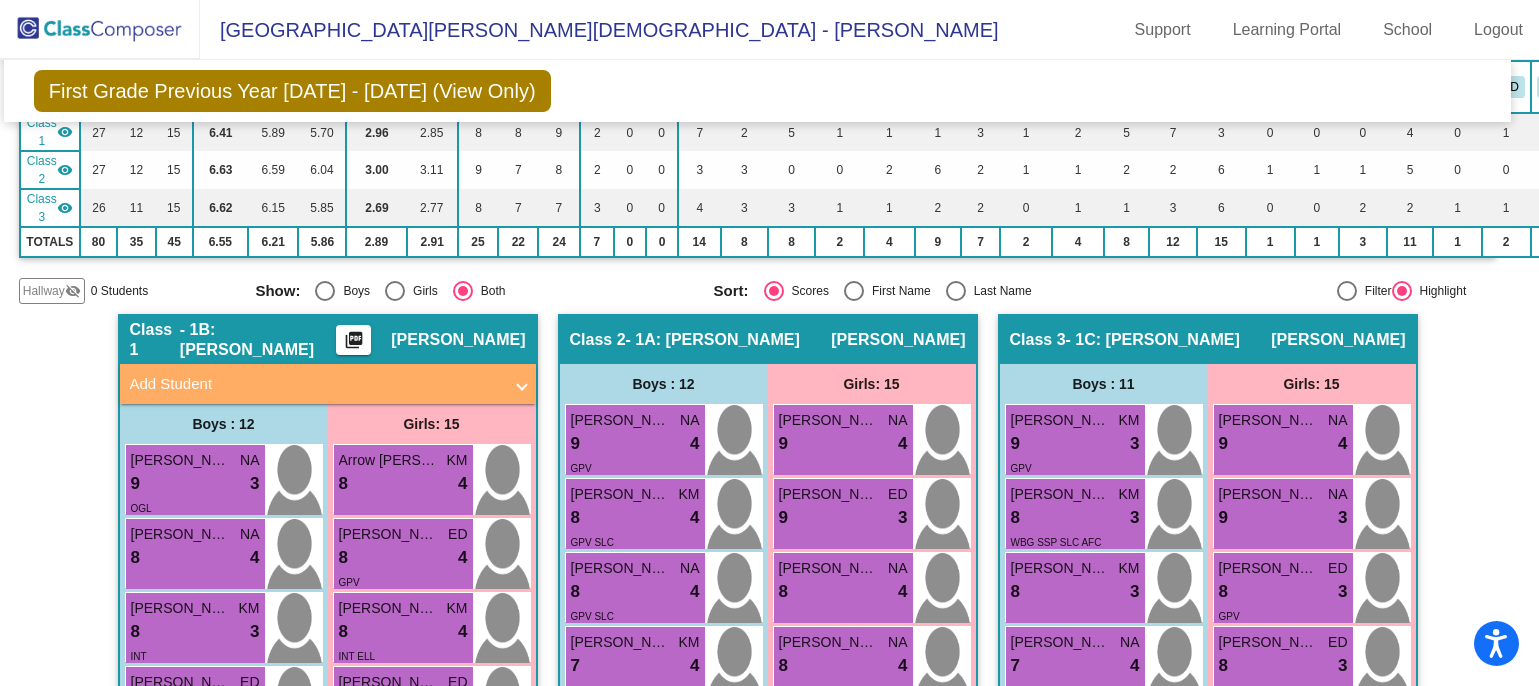 scroll, scrollTop: 481, scrollLeft: 12, axis: both 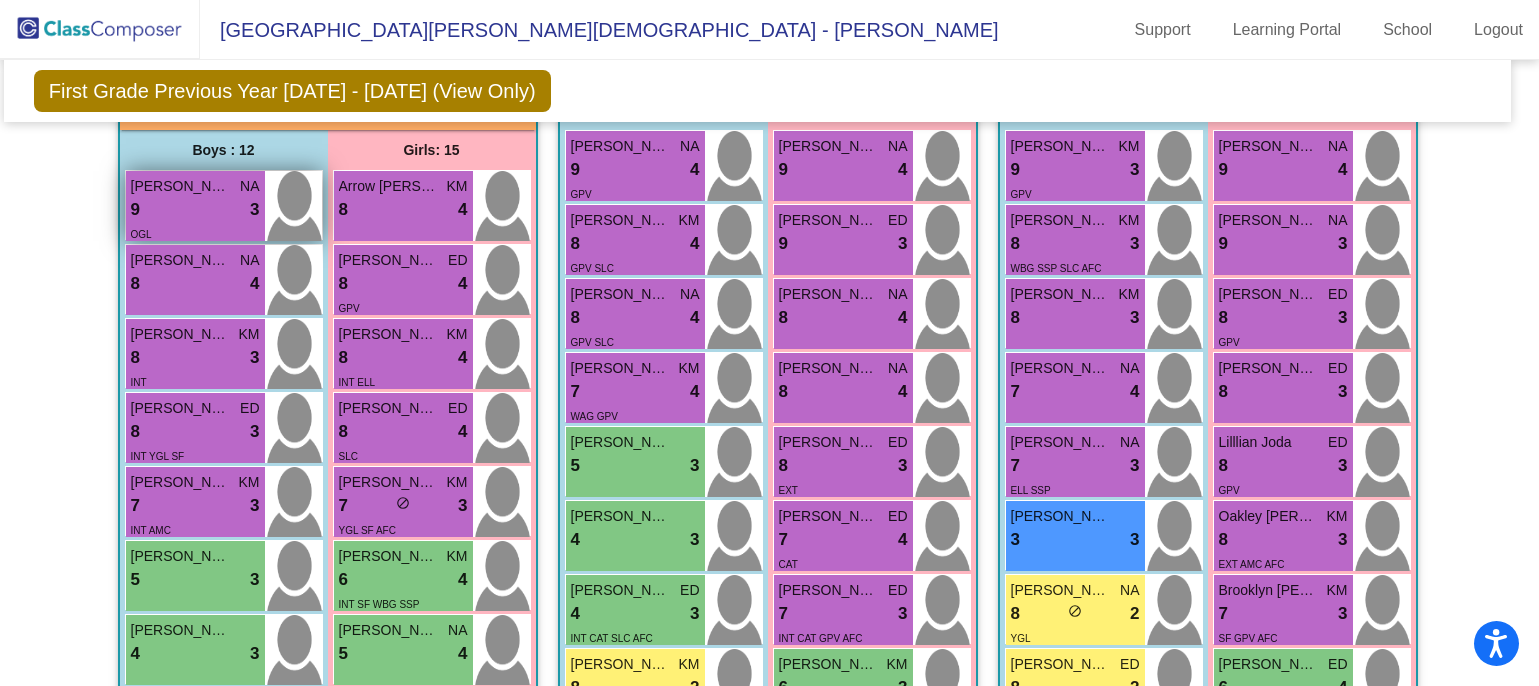 click on "OGL" at bounding box center [195, 233] 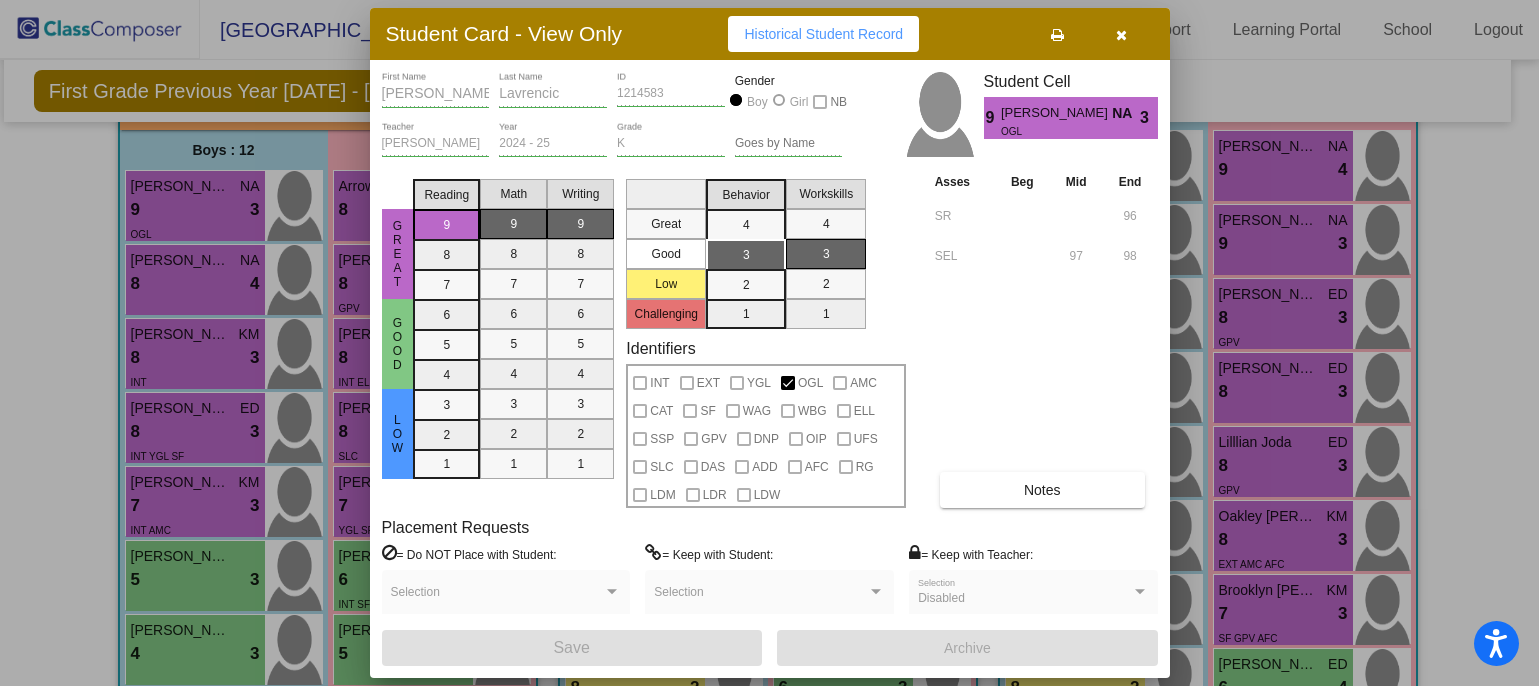 click at bounding box center (769, 343) 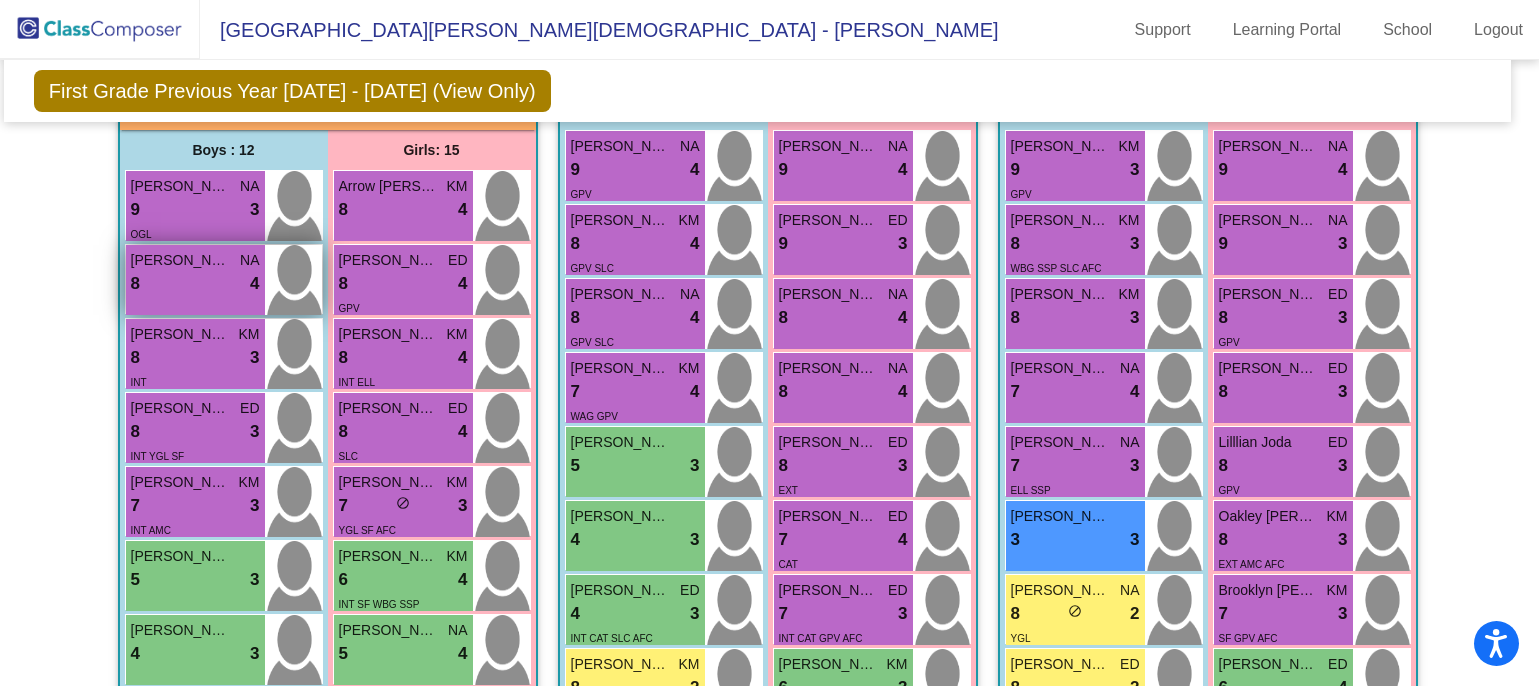 click on "8 lock do_not_disturb_alt 4" at bounding box center [195, 284] 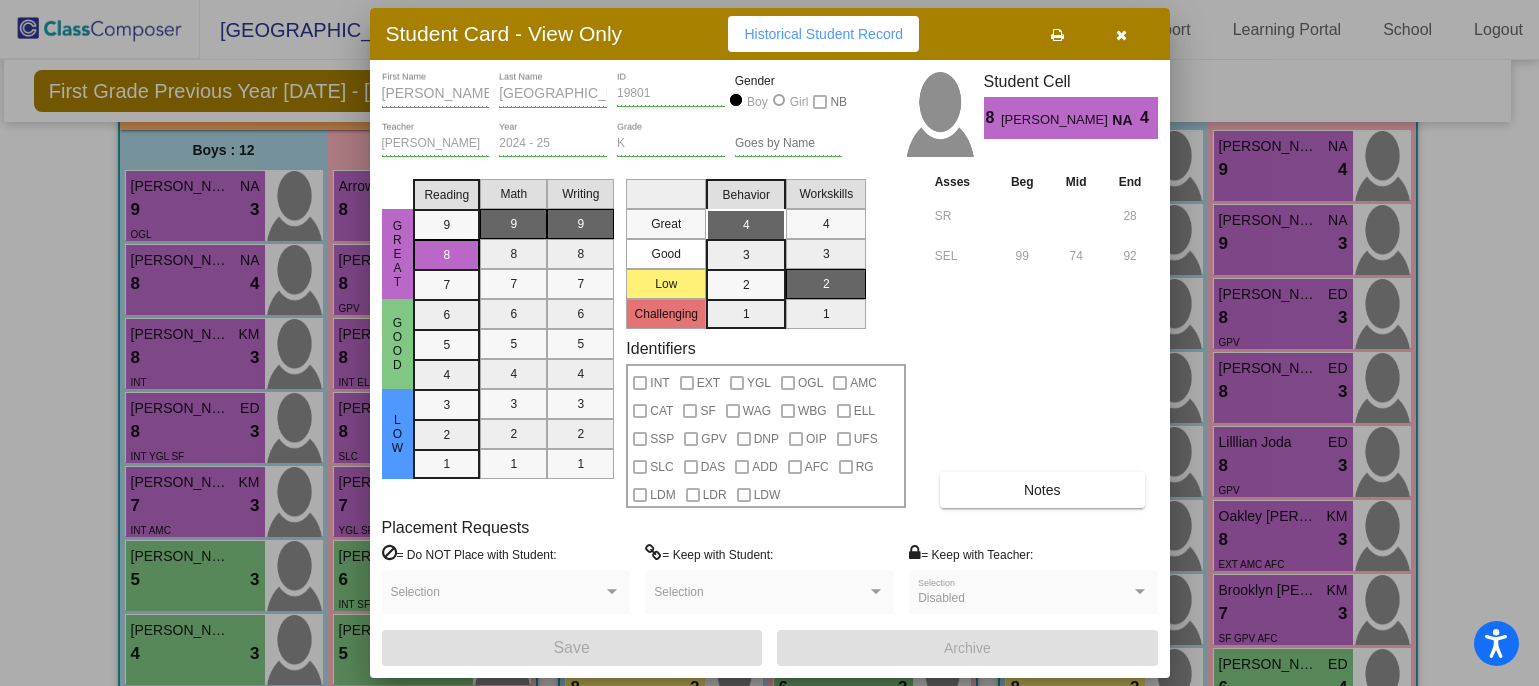 click at bounding box center (769, 343) 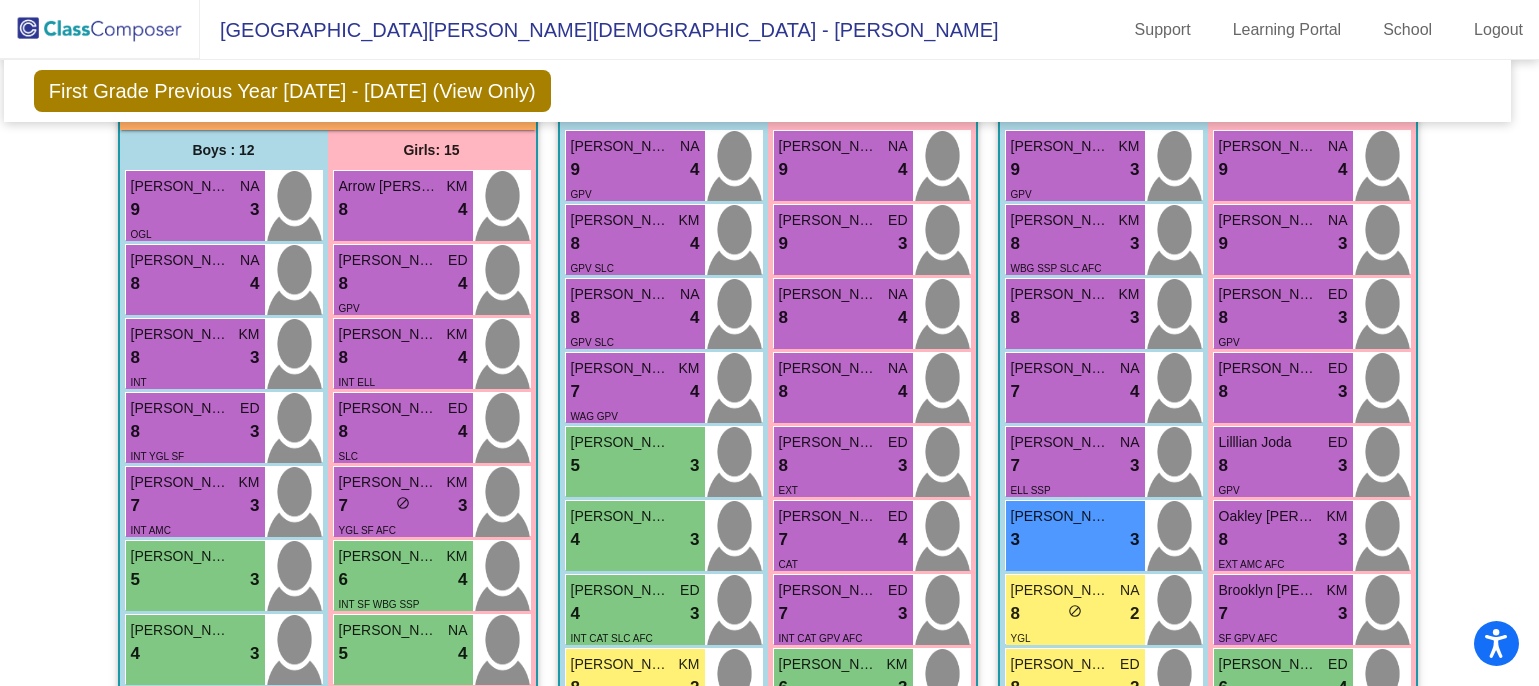 click on "[PERSON_NAME]" at bounding box center [181, 334] 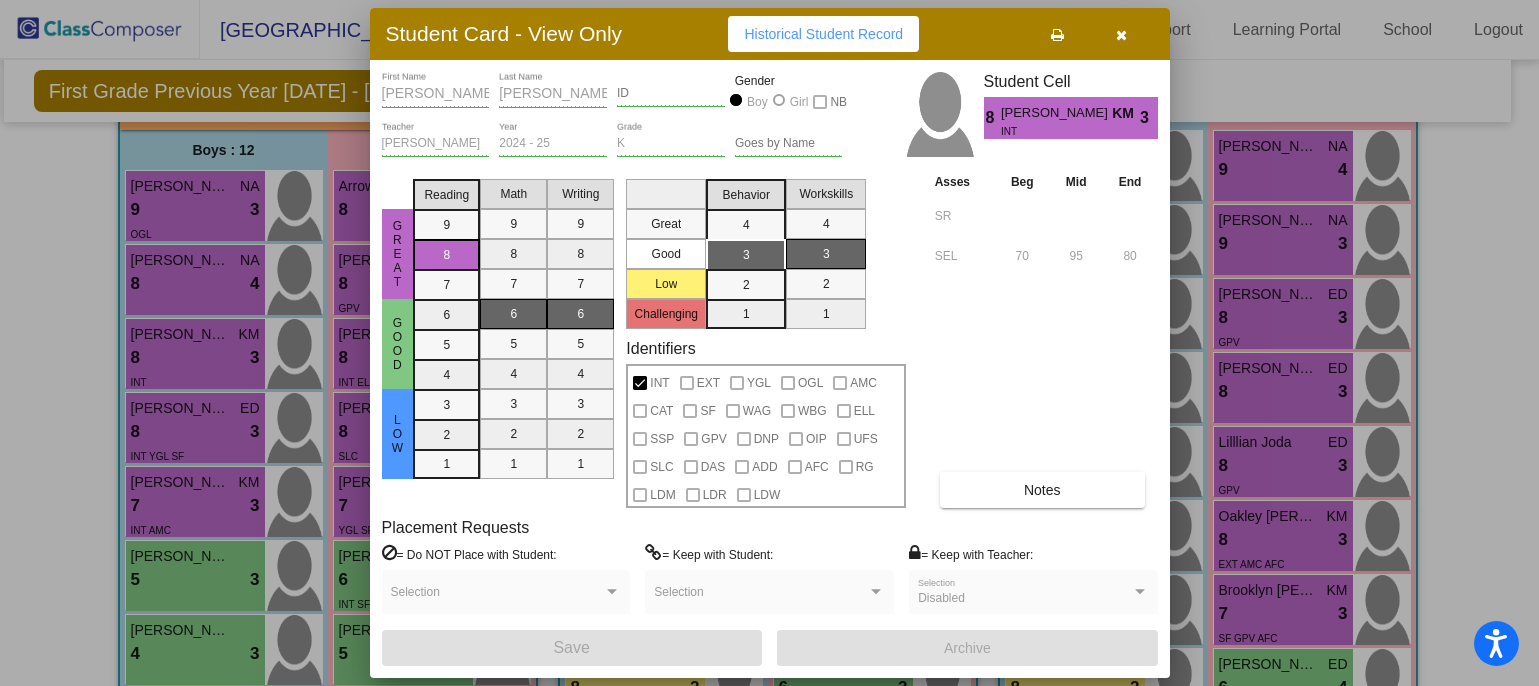 click at bounding box center [769, 343] 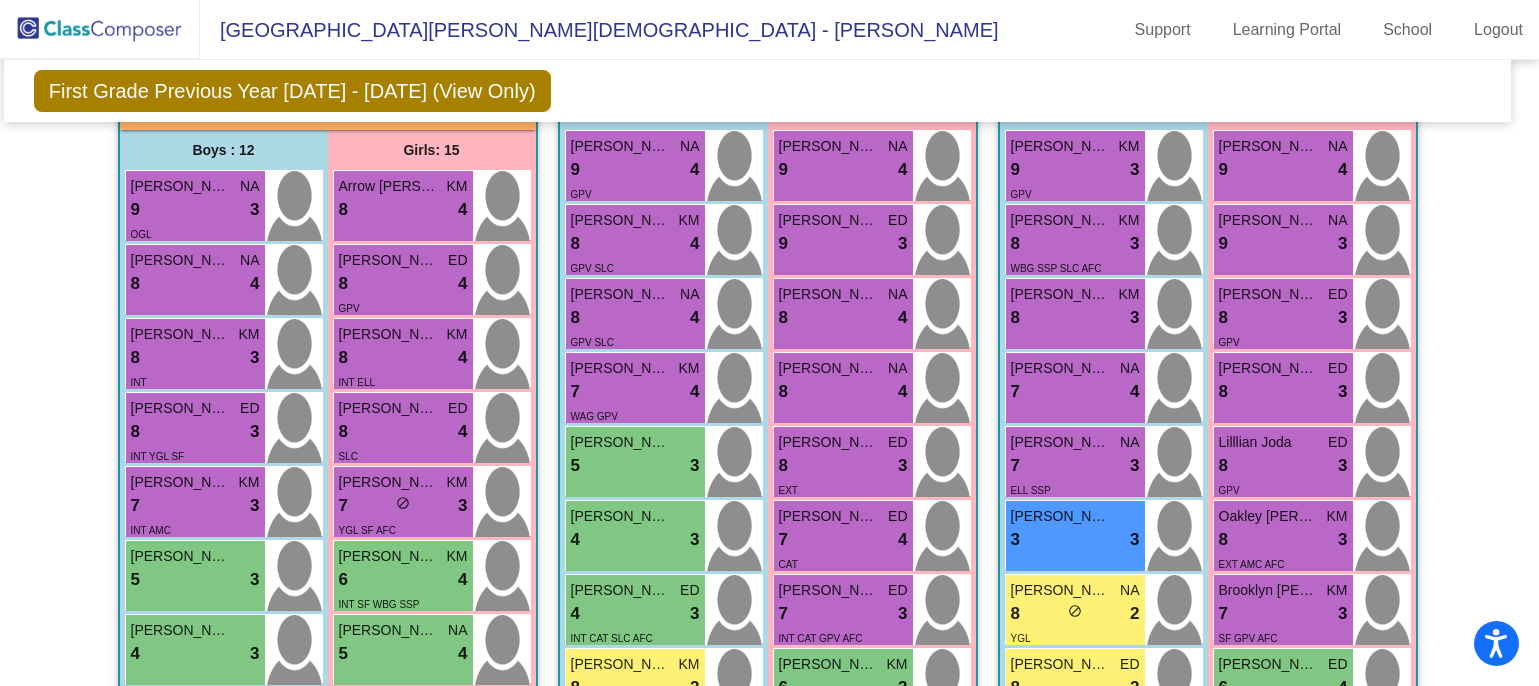 click on "8 lock do_not_disturb_alt 3" at bounding box center [195, 432] 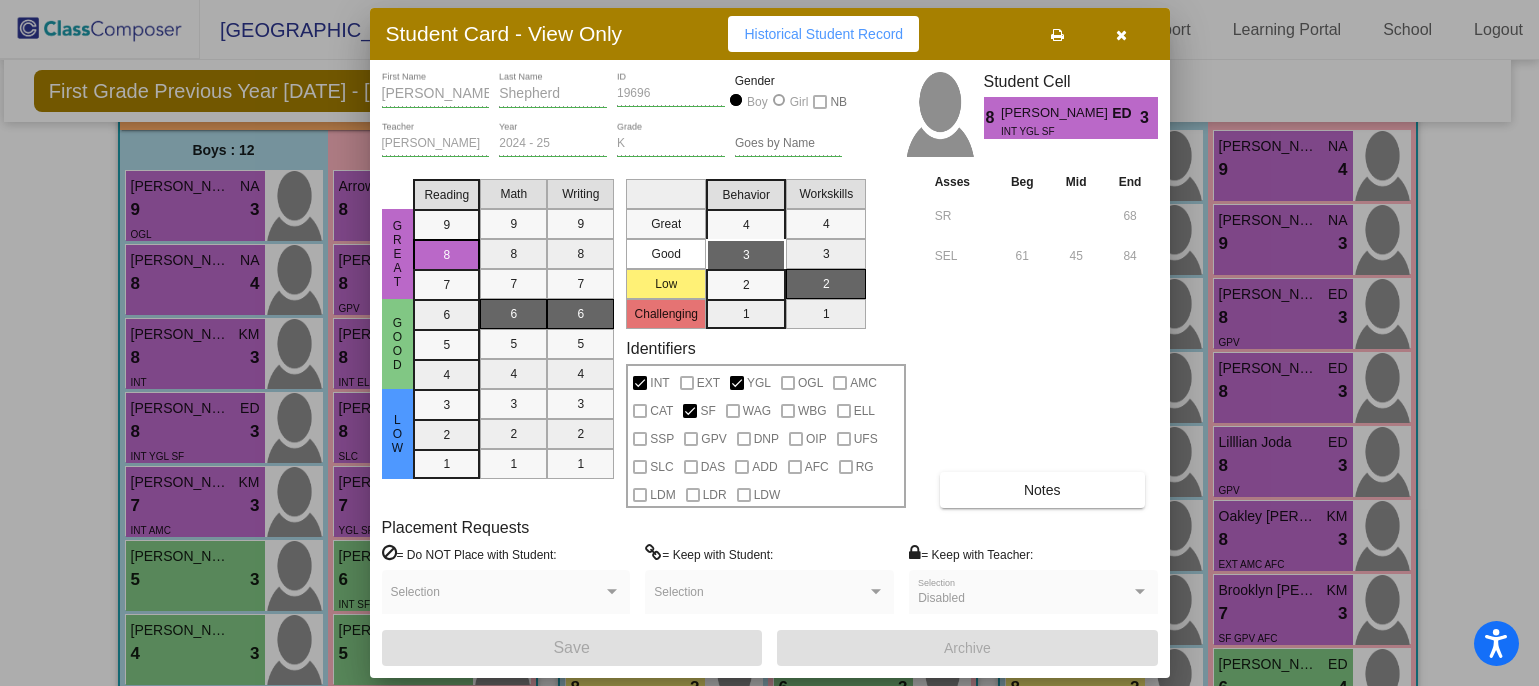 click at bounding box center (769, 343) 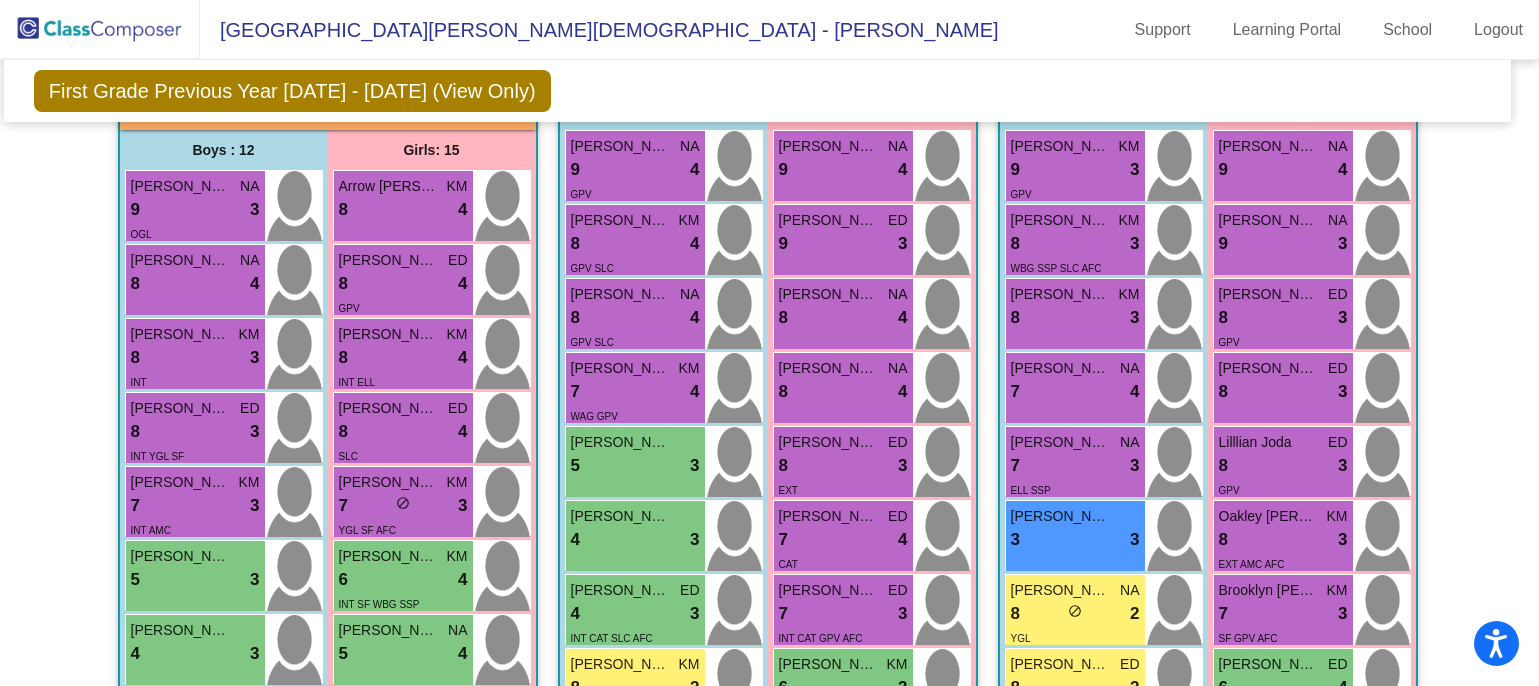 click on "7 lock do_not_disturb_alt 3" at bounding box center (195, 506) 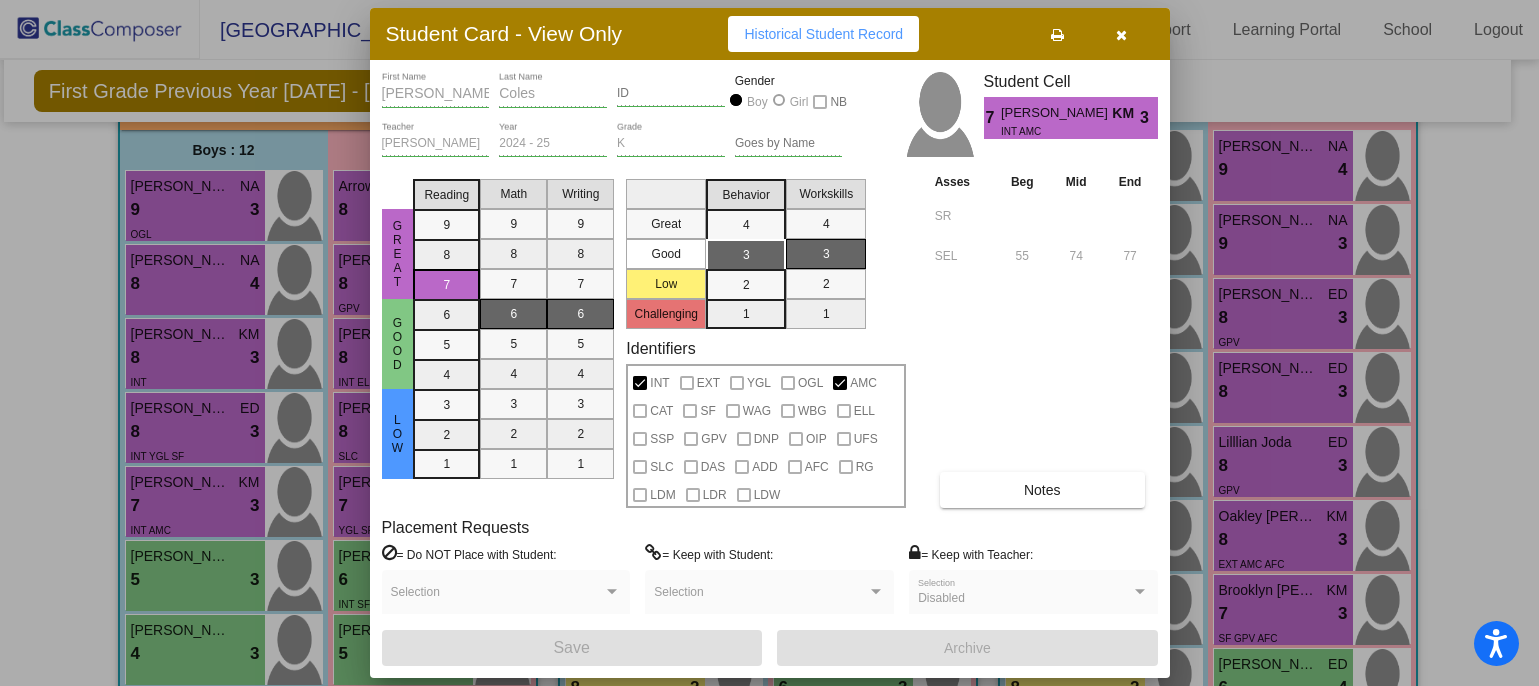 click at bounding box center (769, 343) 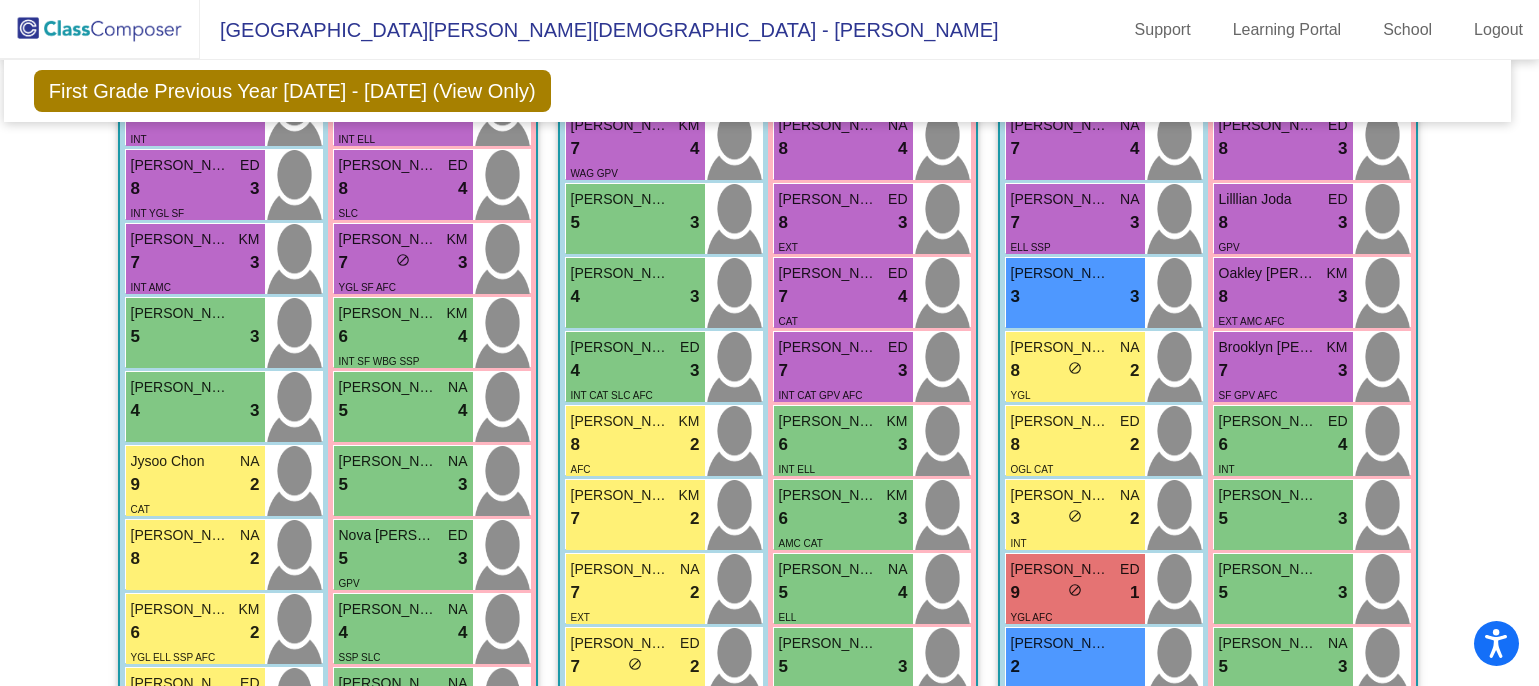 scroll, scrollTop: 794, scrollLeft: 12, axis: both 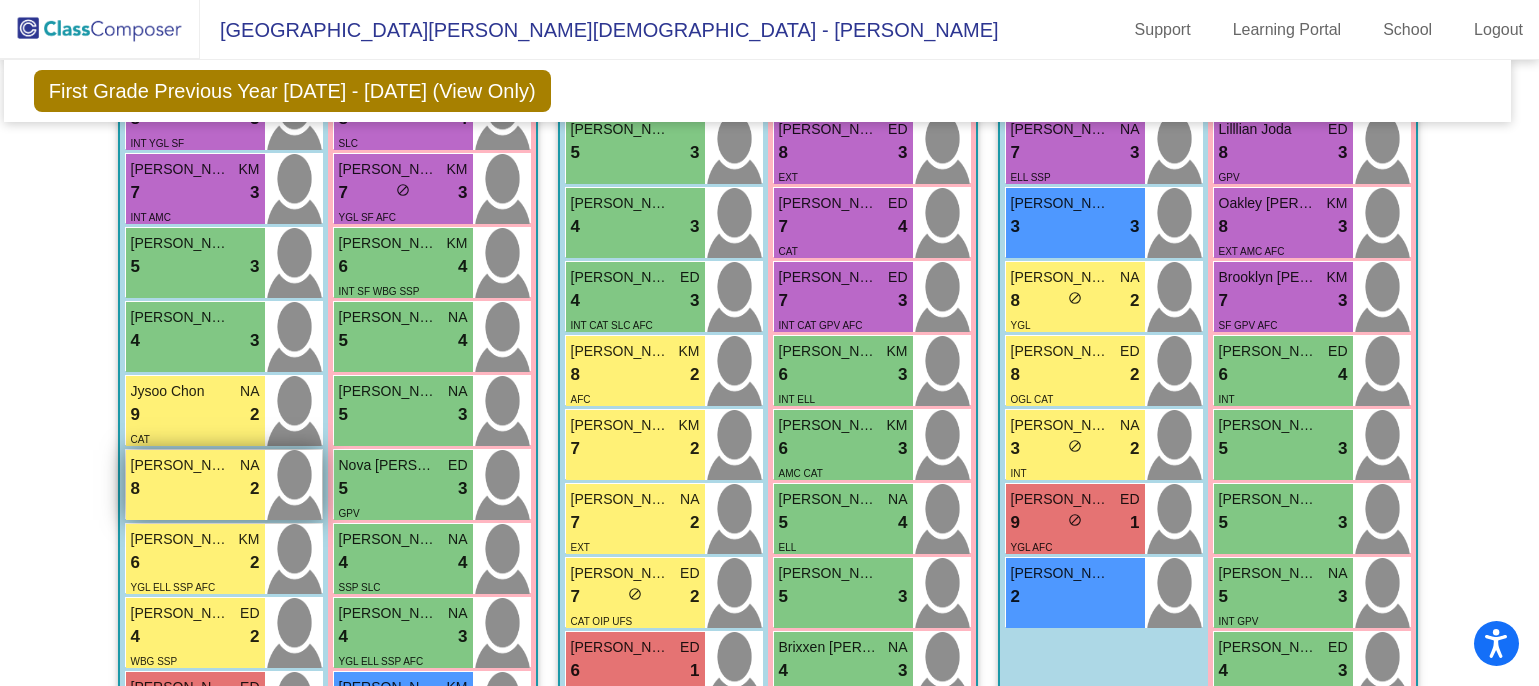 click on "8 lock do_not_disturb_alt 2" at bounding box center (195, 489) 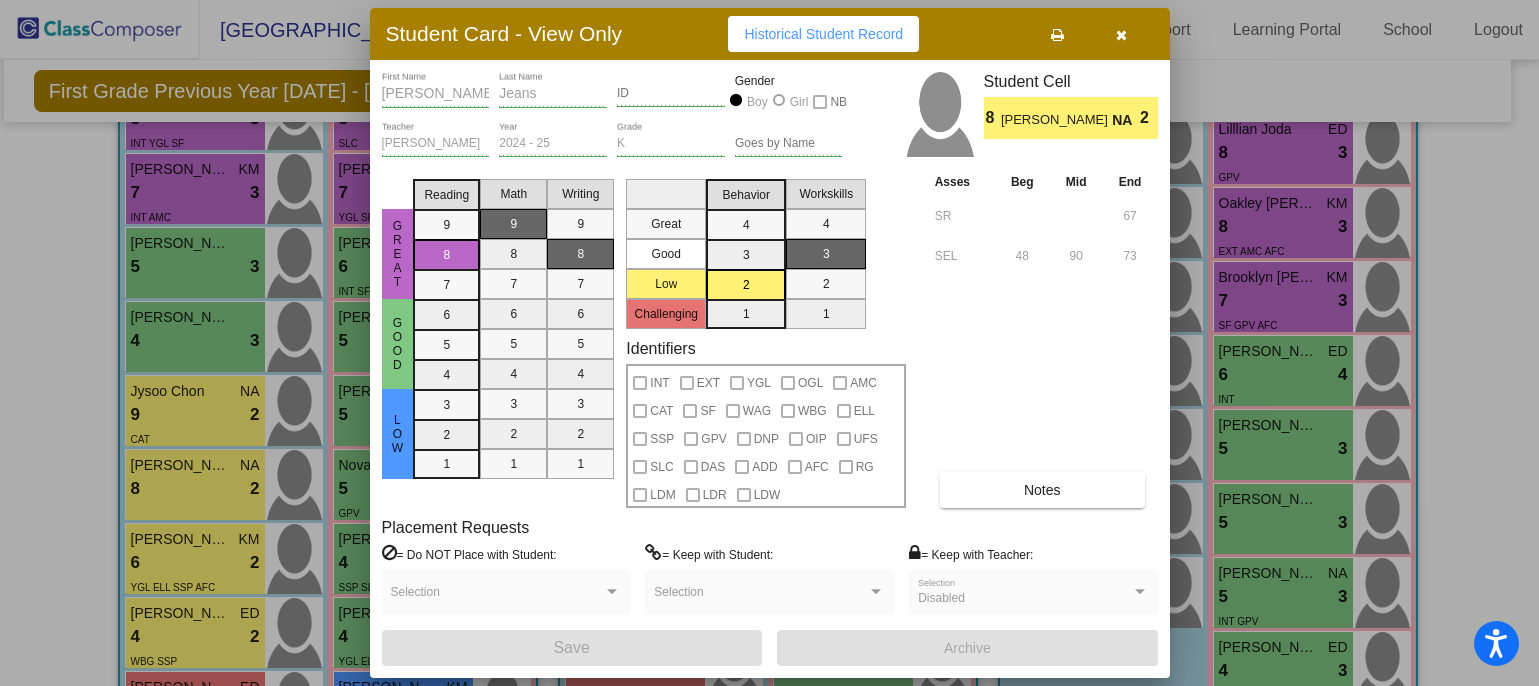 click at bounding box center [769, 343] 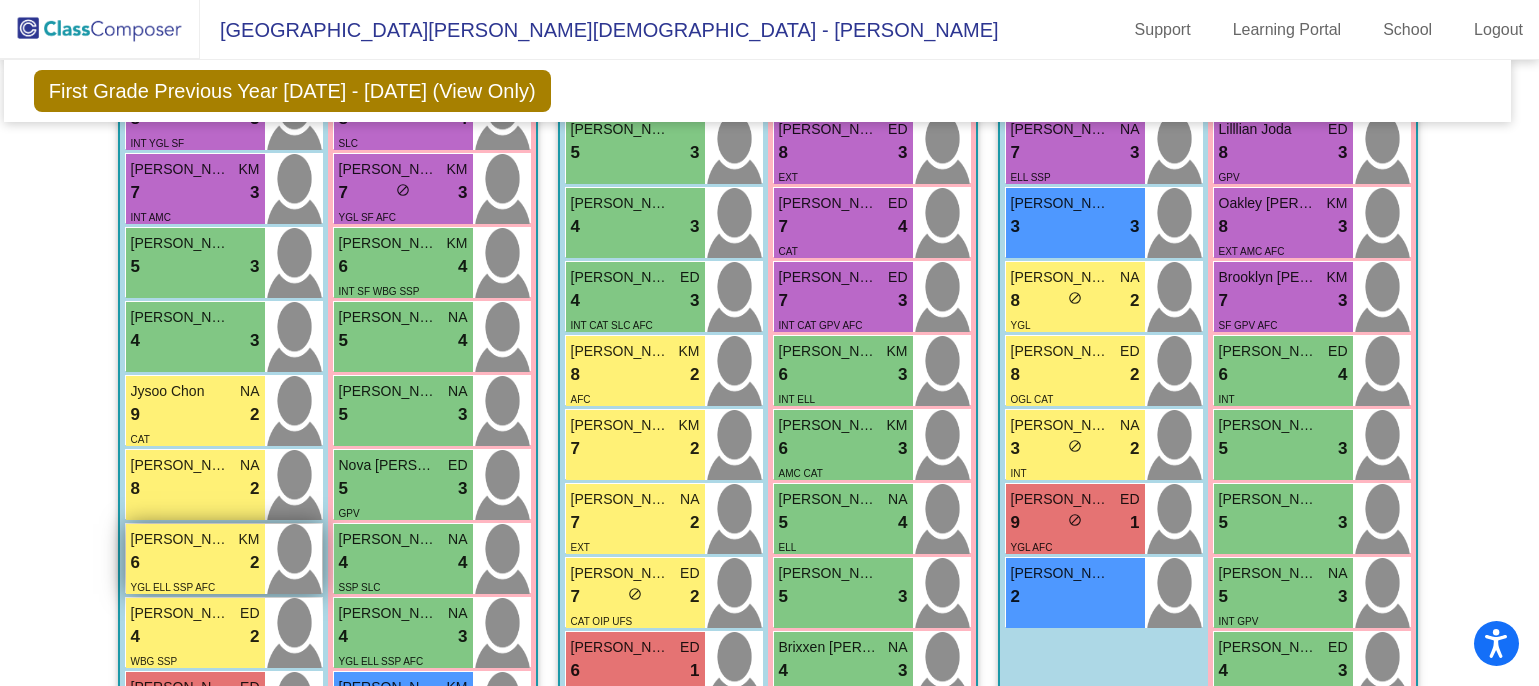 click on "[PERSON_NAME]" at bounding box center [181, 539] 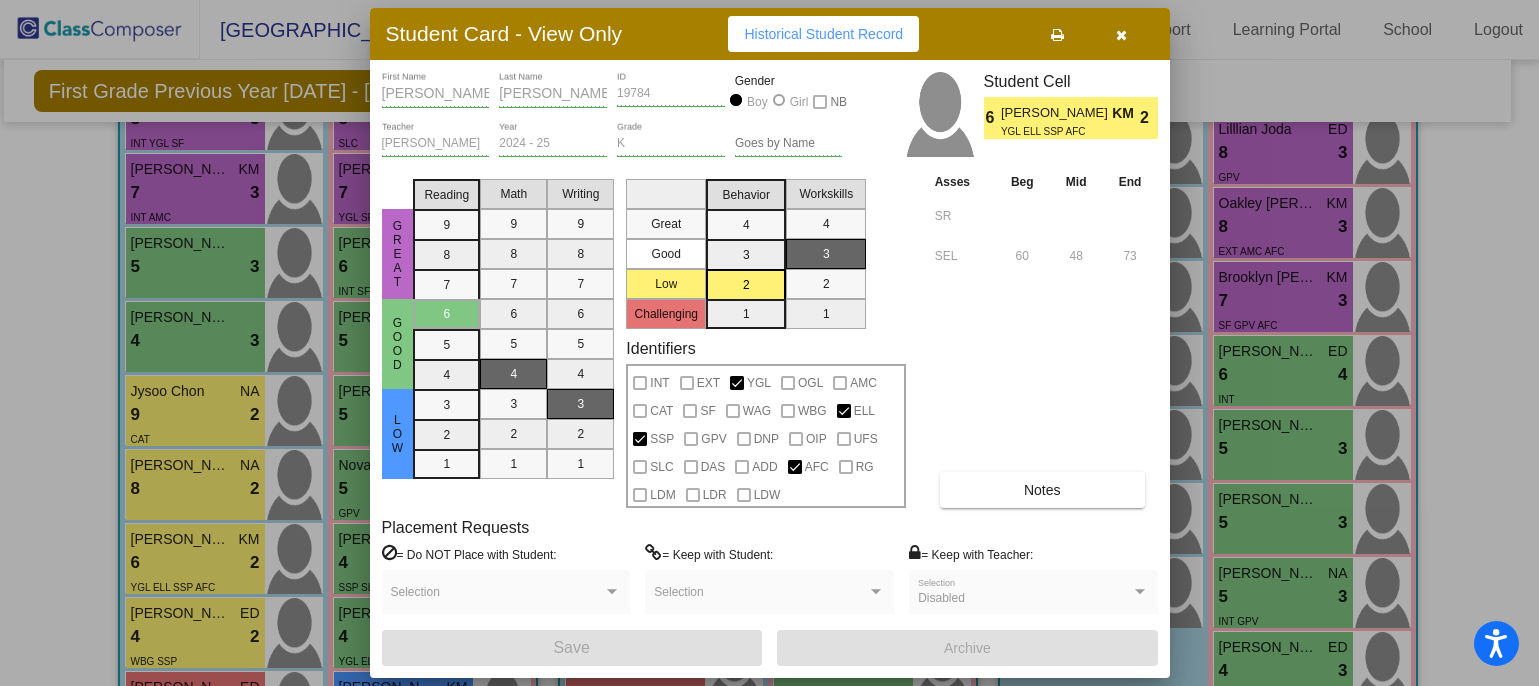 click at bounding box center (769, 343) 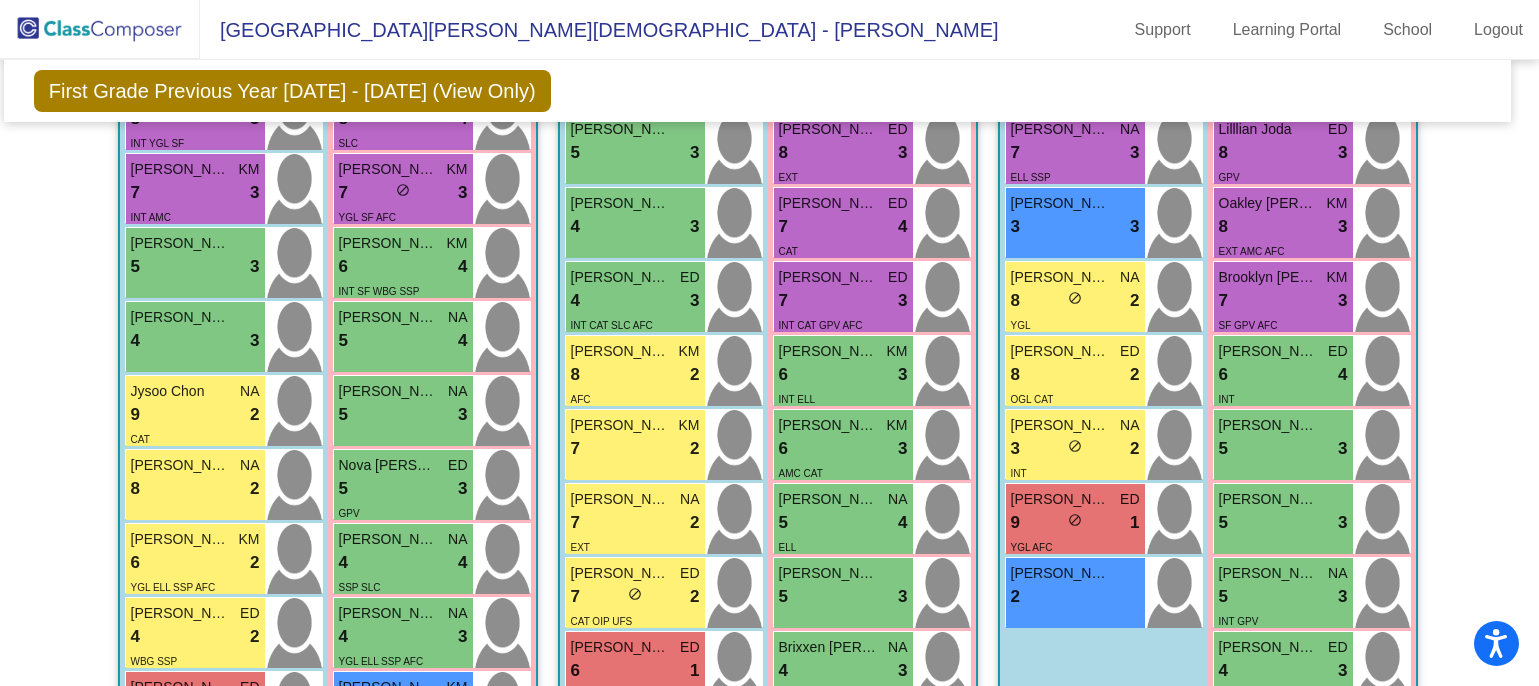 click on "4 lock do_not_disturb_alt 2" at bounding box center (195, 637) 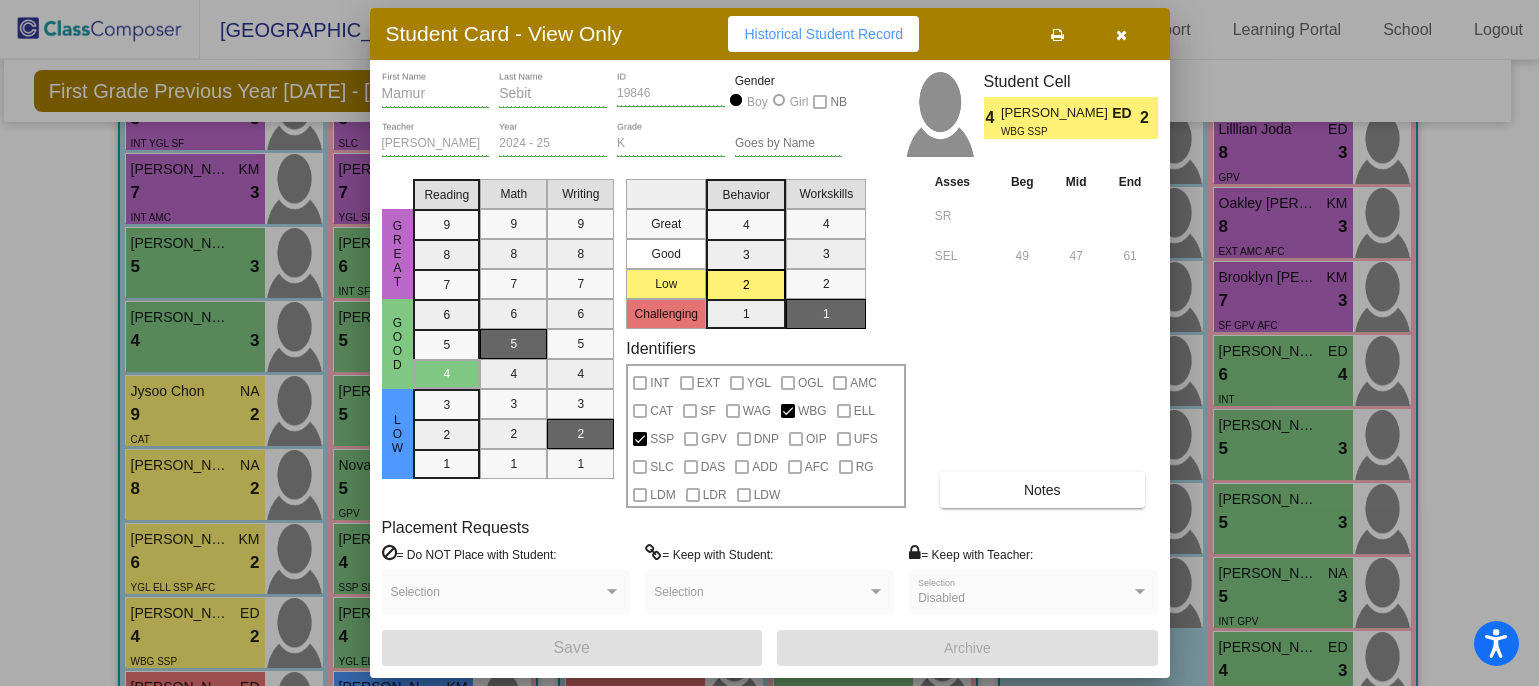 click at bounding box center (769, 343) 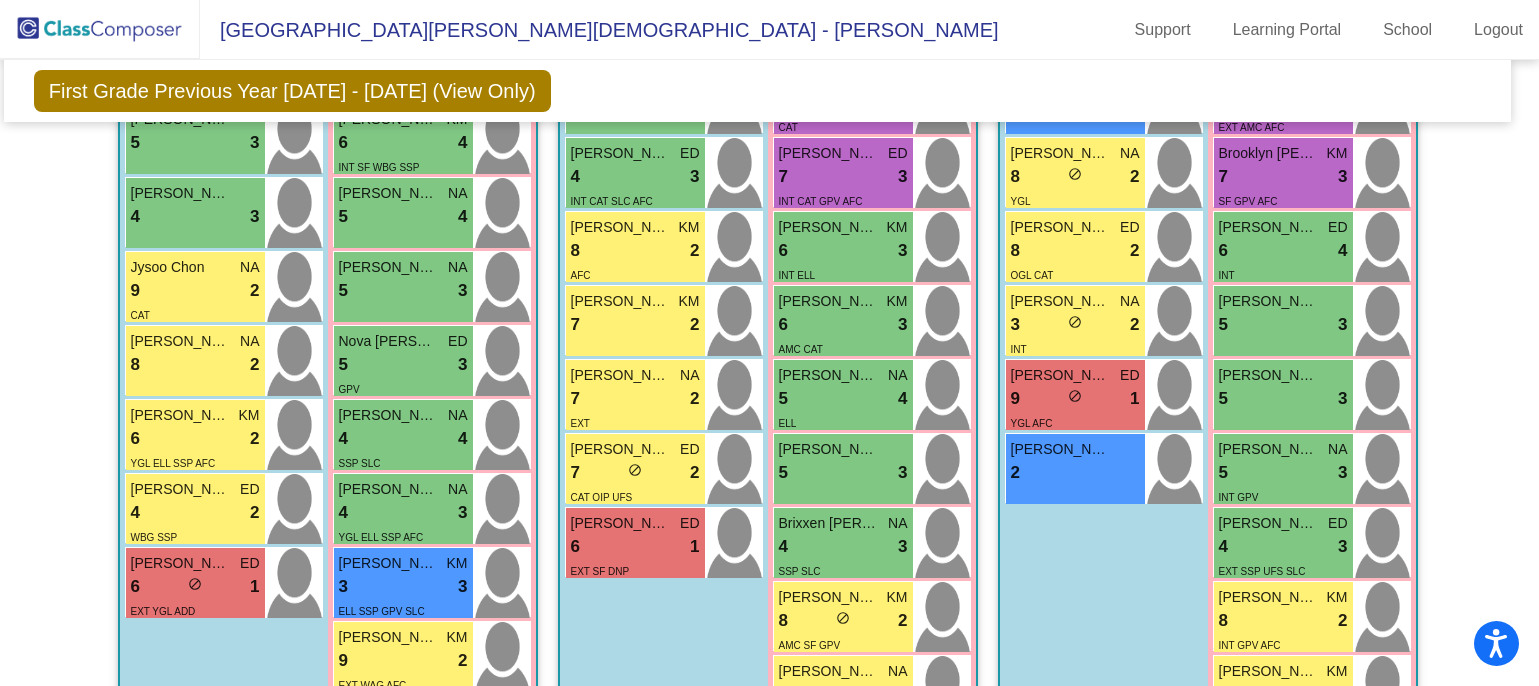 scroll, scrollTop: 923, scrollLeft: 12, axis: both 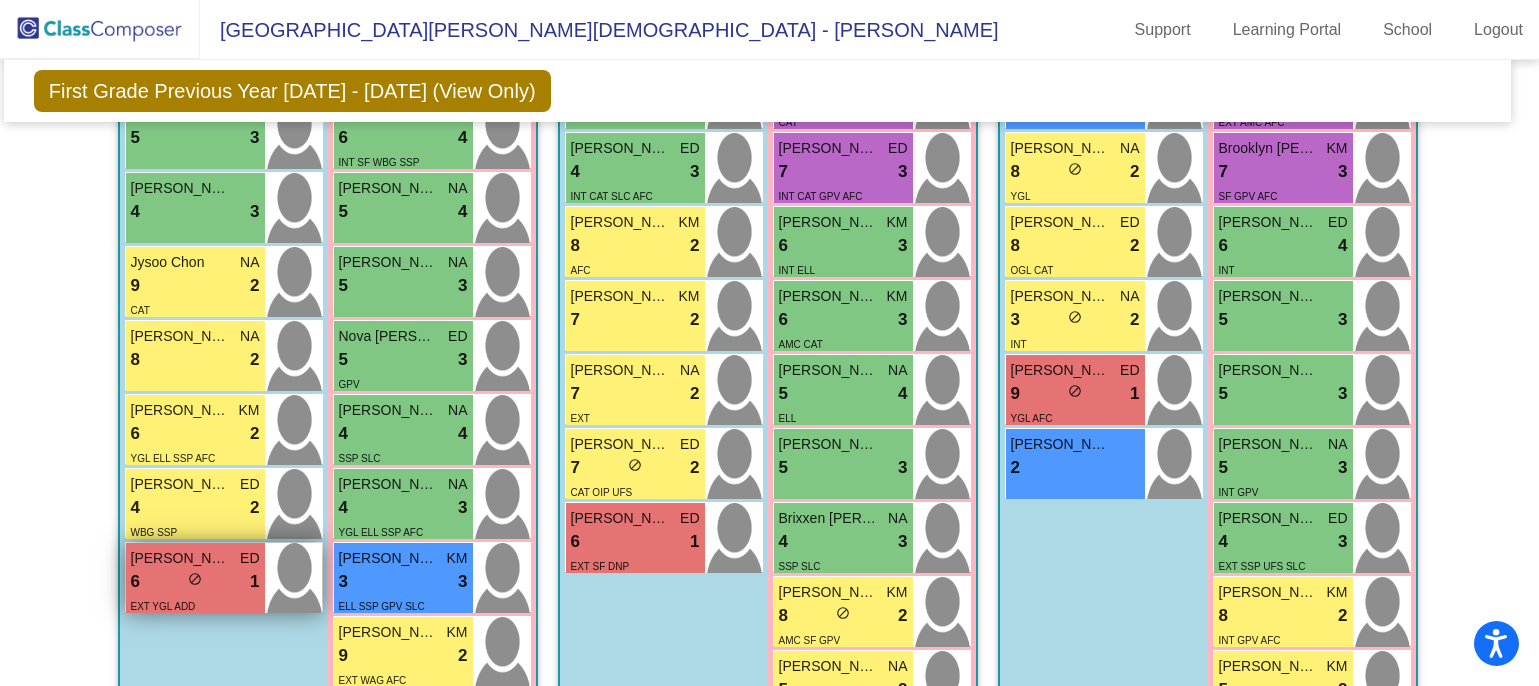 click on "6 lock do_not_disturb_alt 1" at bounding box center [195, 582] 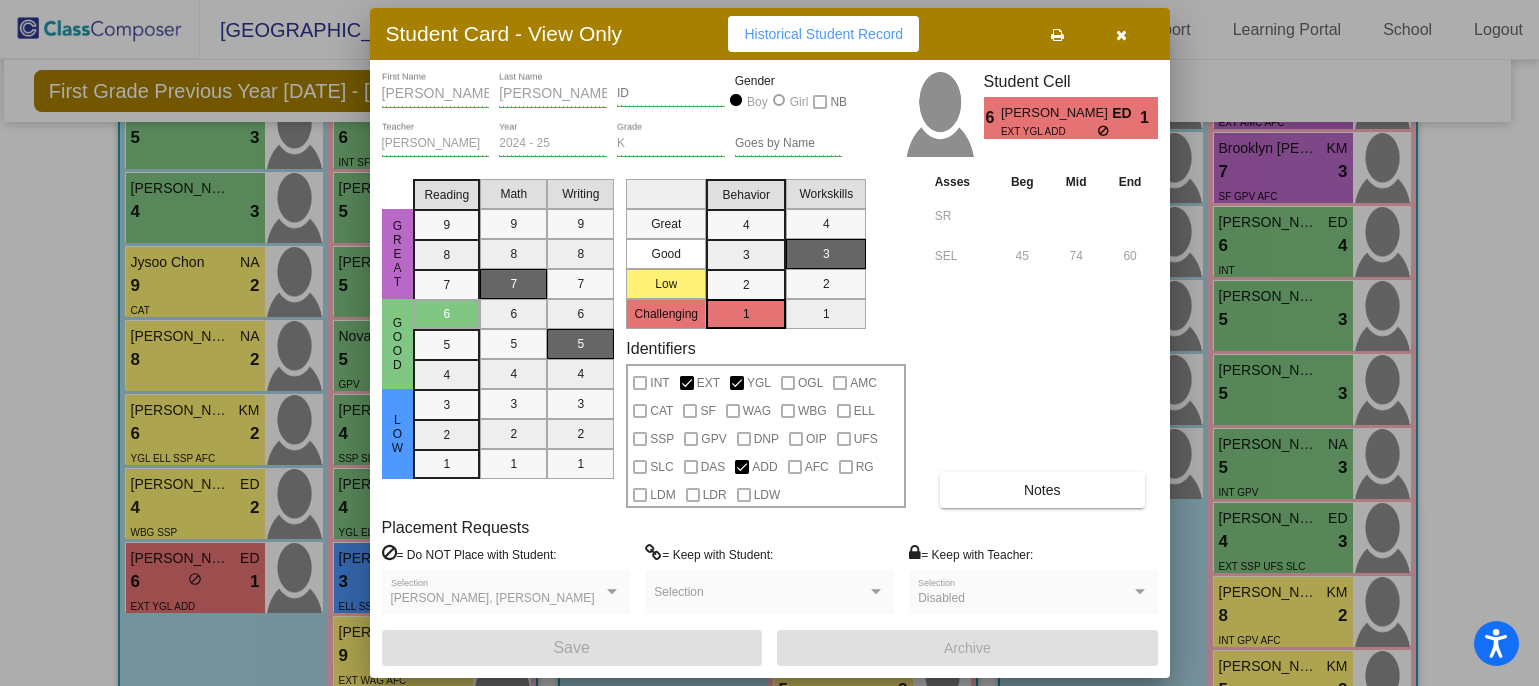 click at bounding box center [769, 343] 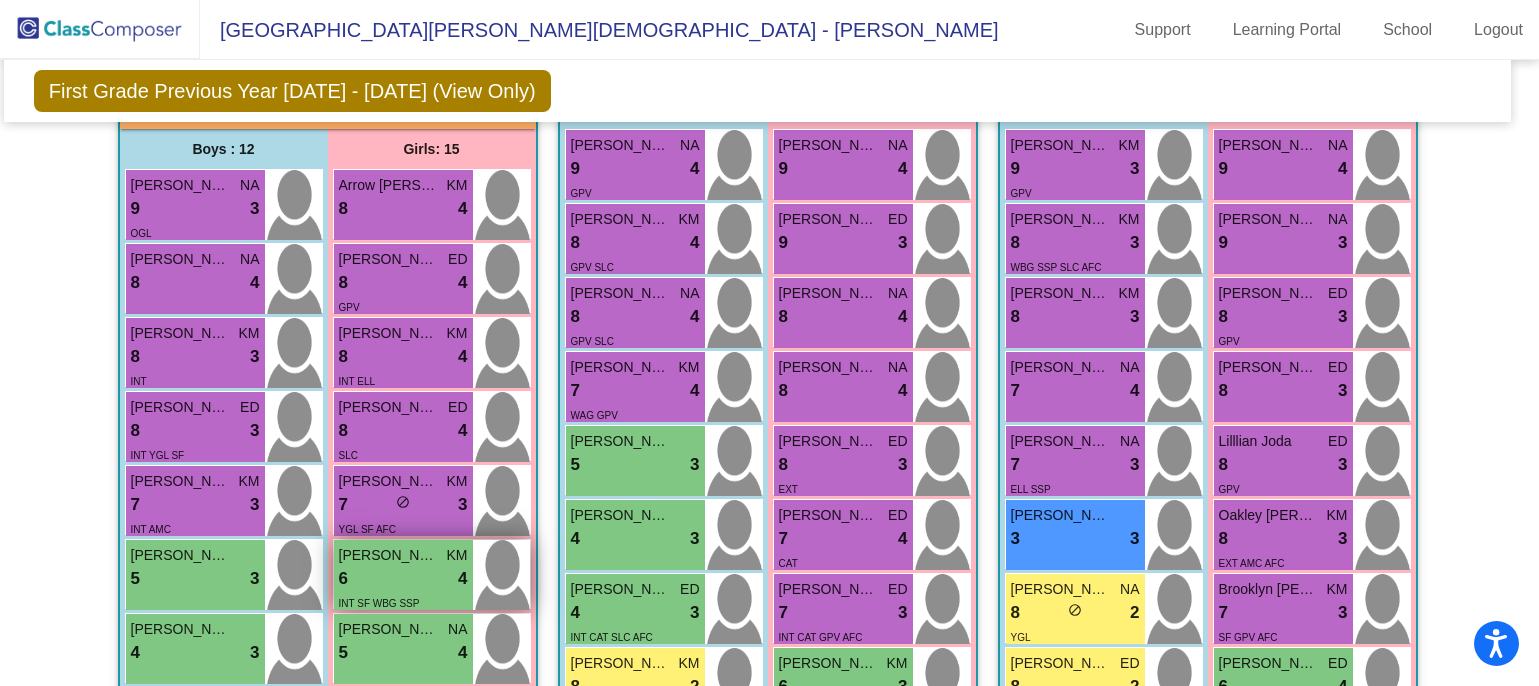 scroll, scrollTop: 480, scrollLeft: 12, axis: both 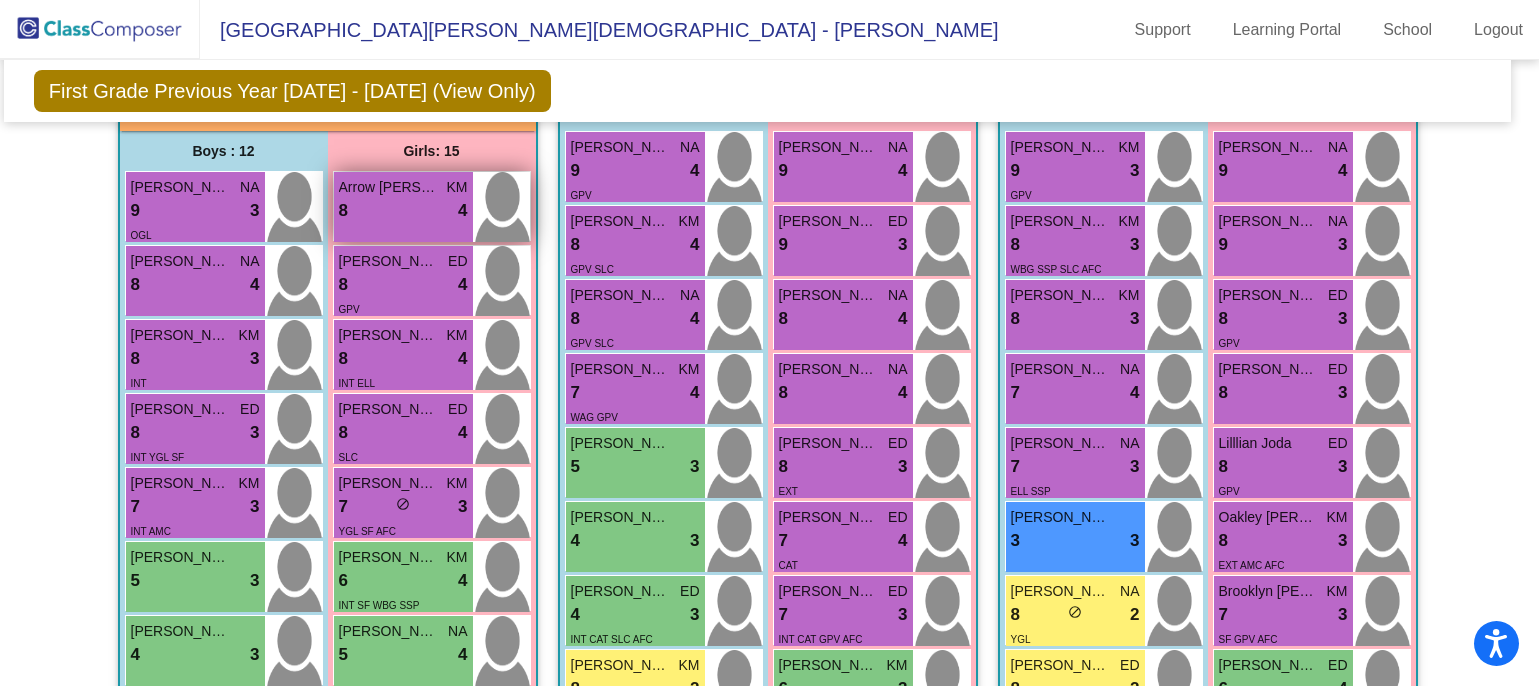 click on "8 lock do_not_disturb_alt 4" at bounding box center (403, 211) 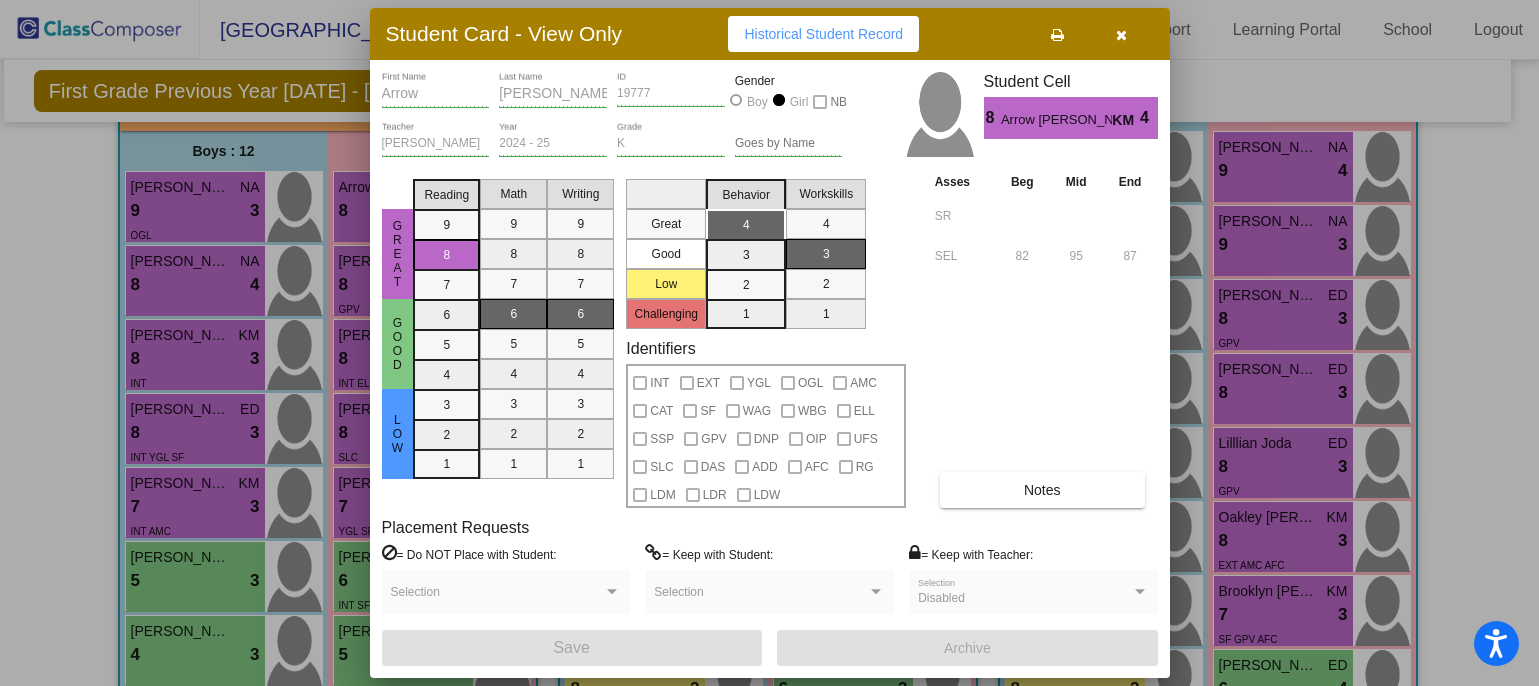 click at bounding box center (769, 343) 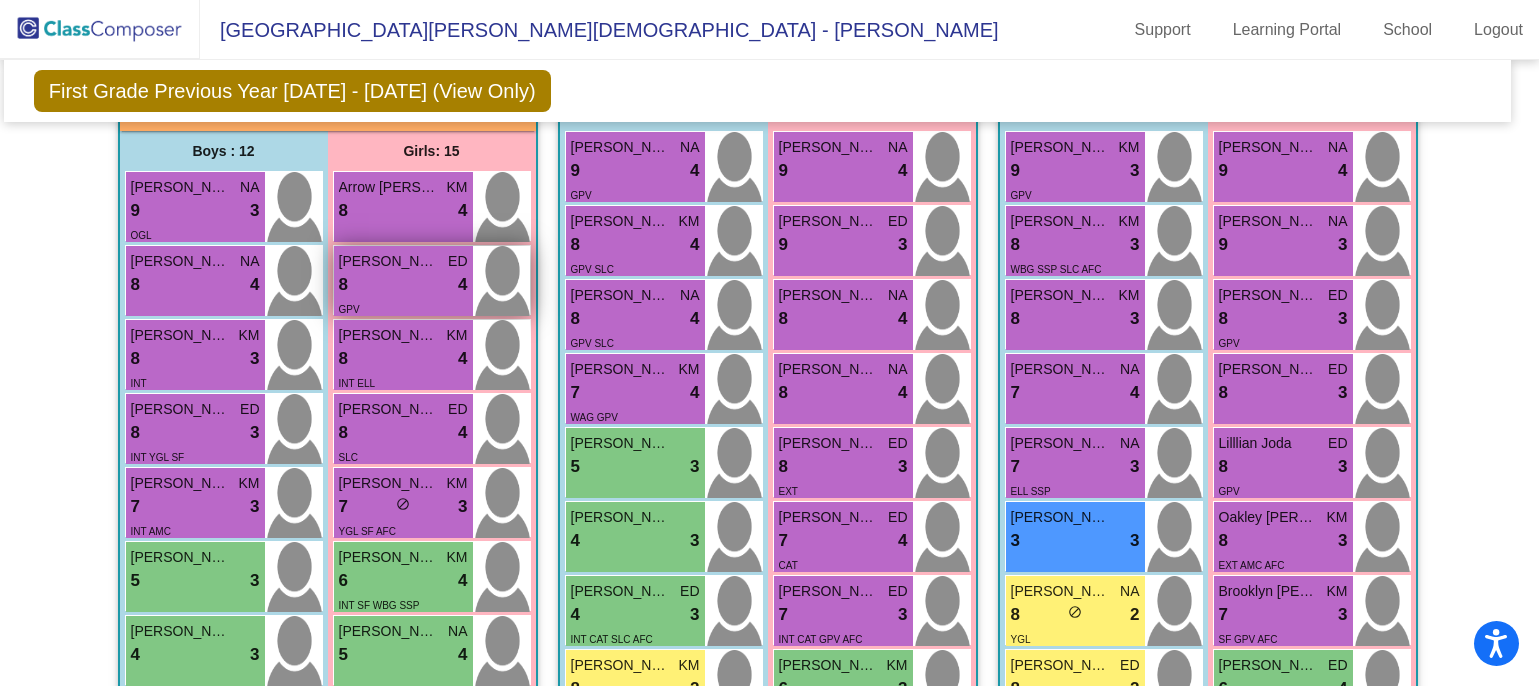 click on "8 lock do_not_disturb_alt 4" at bounding box center (403, 285) 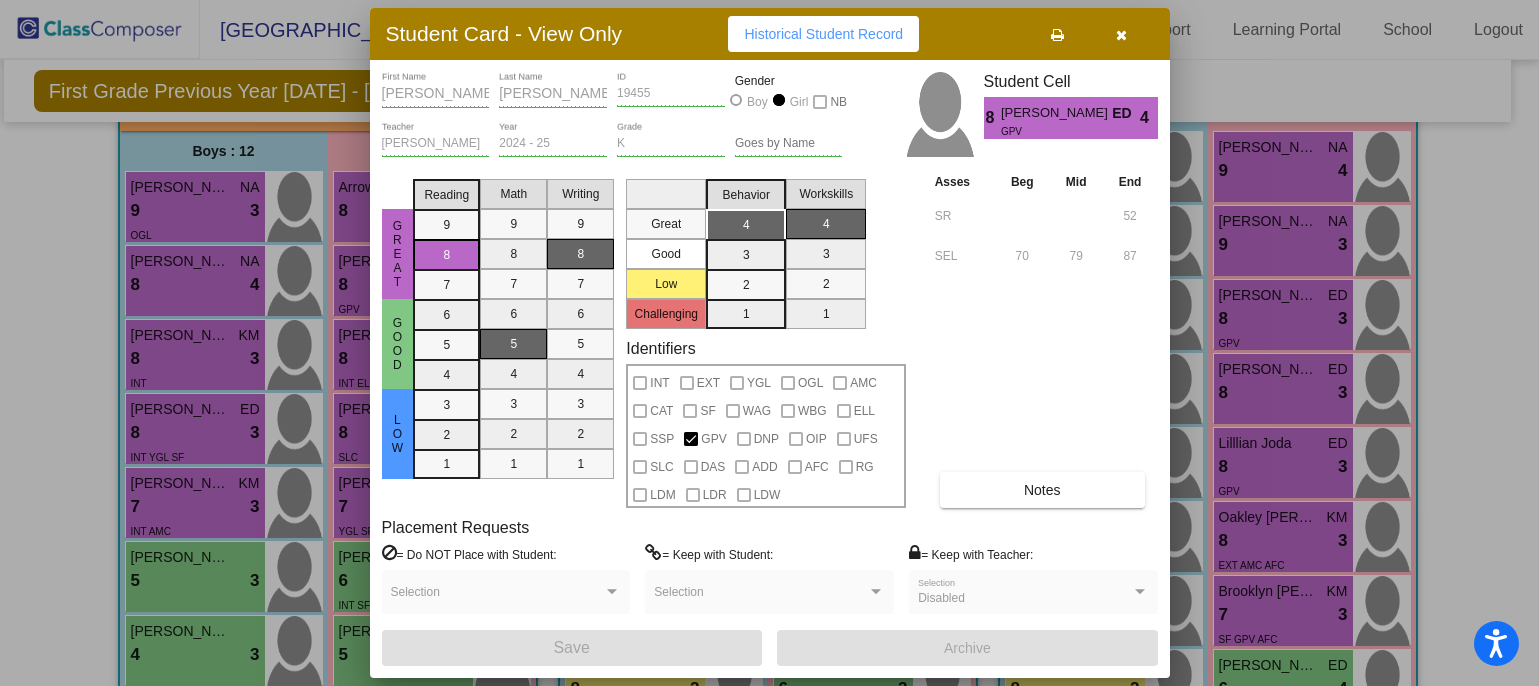 click at bounding box center [769, 343] 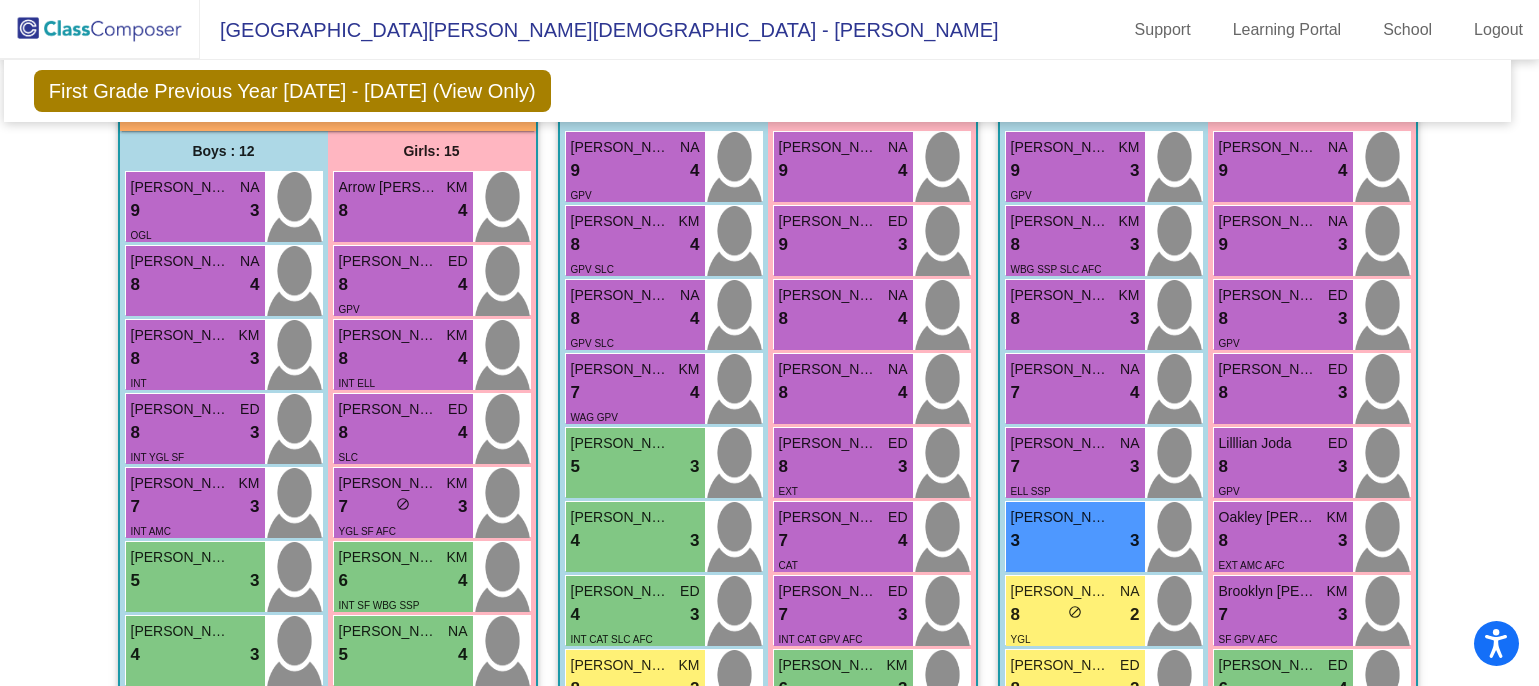 click on "8 lock do_not_disturb_alt 4" at bounding box center [403, 359] 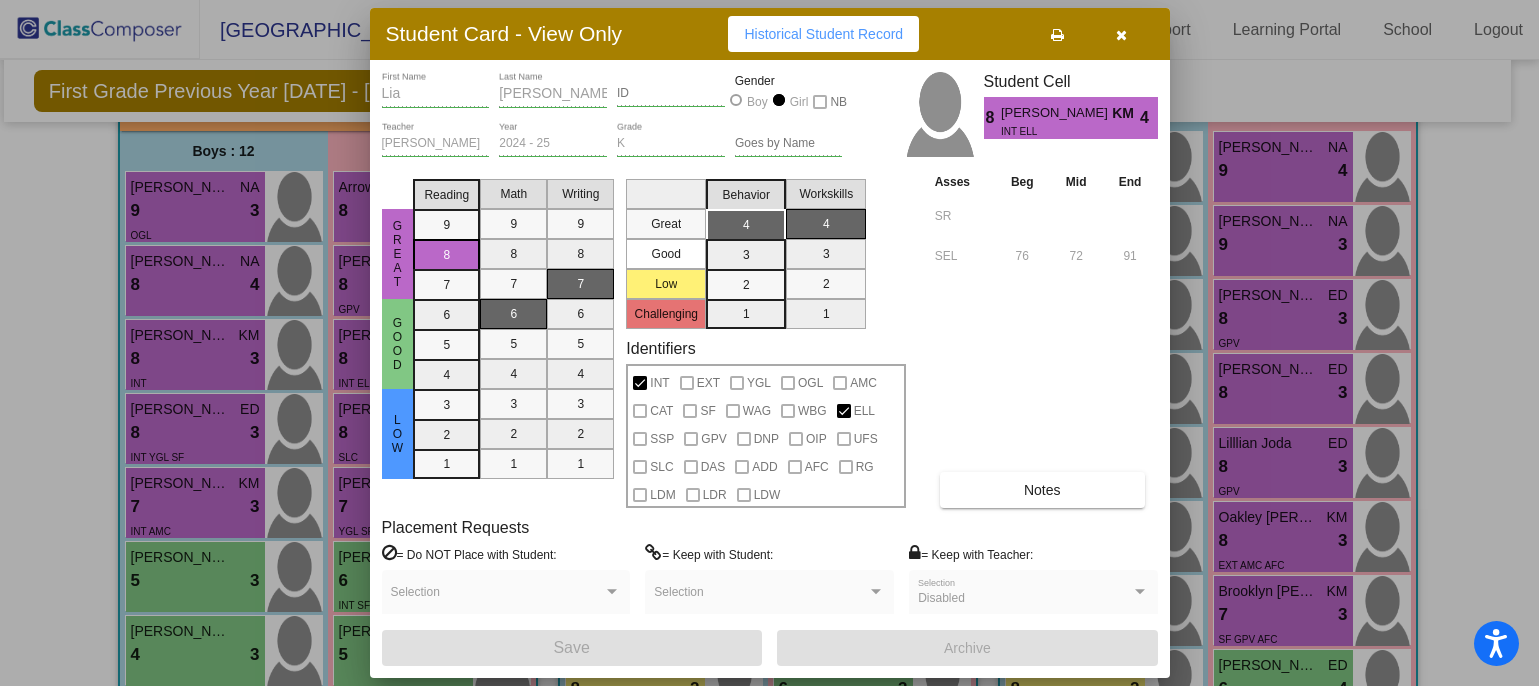click at bounding box center (769, 343) 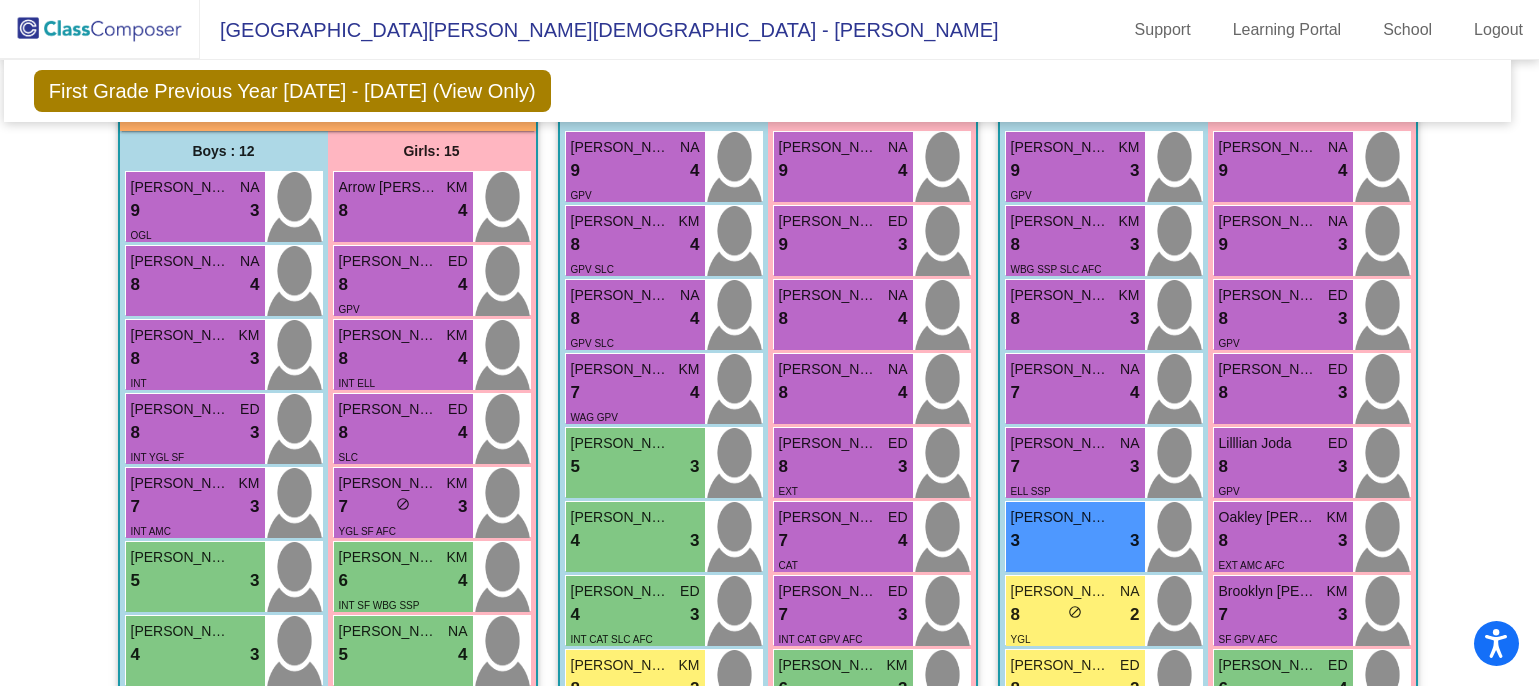 click on "[PERSON_NAME]" at bounding box center [389, 409] 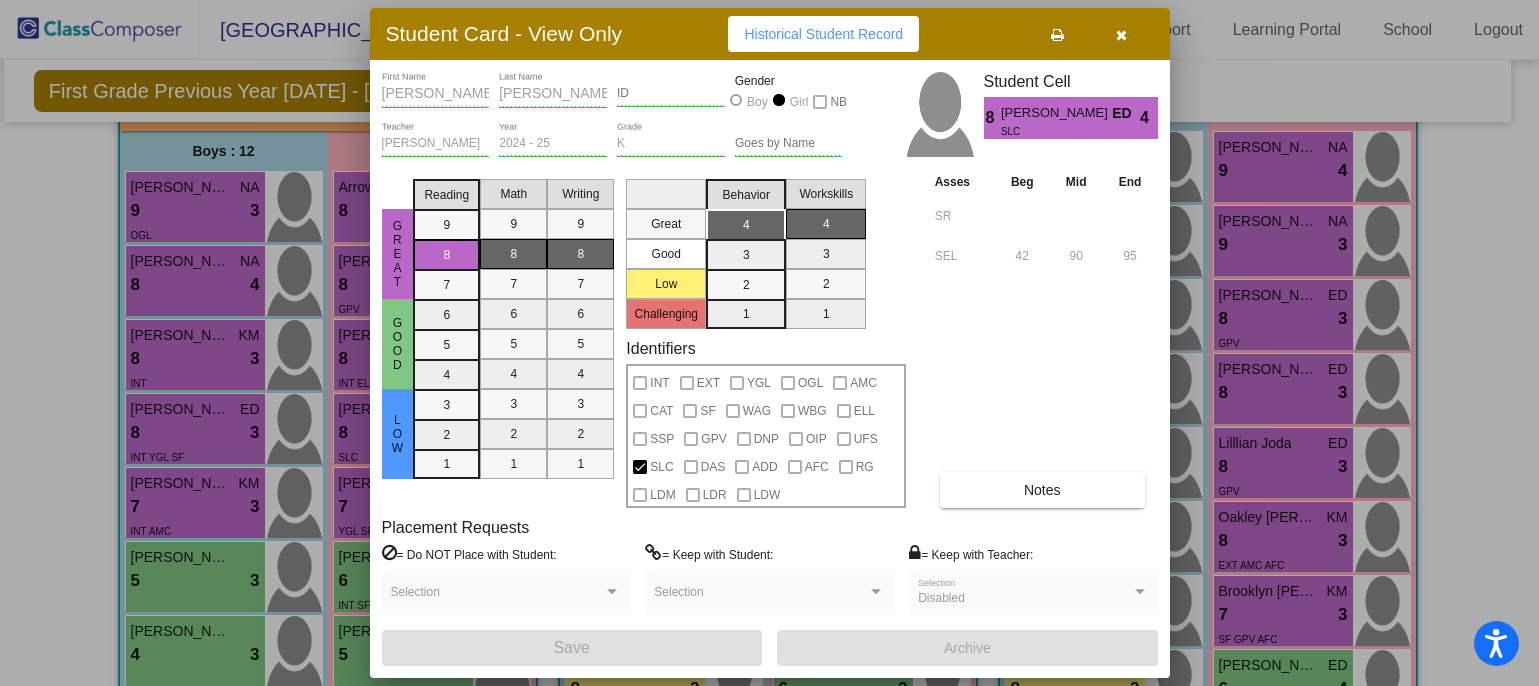 click at bounding box center [769, 343] 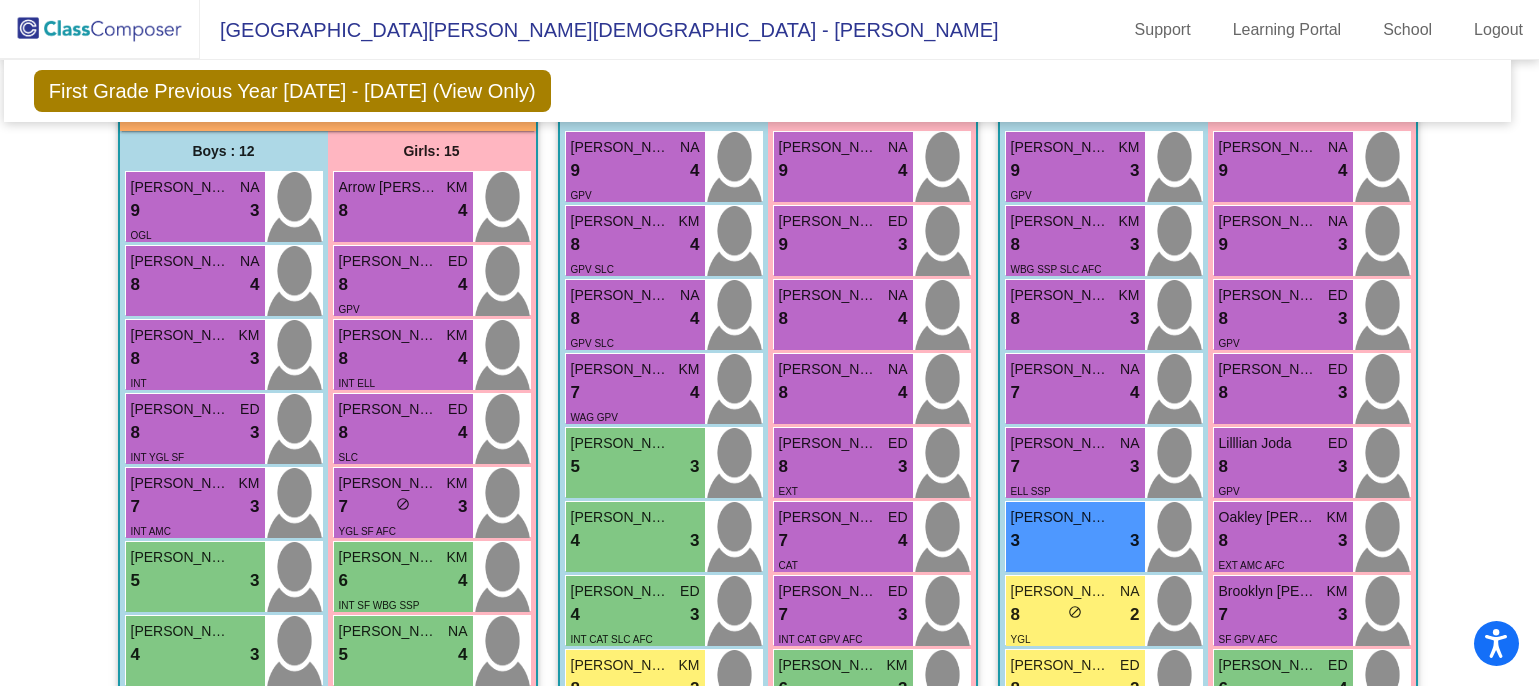 click on "[PERSON_NAME]" at bounding box center (389, 483) 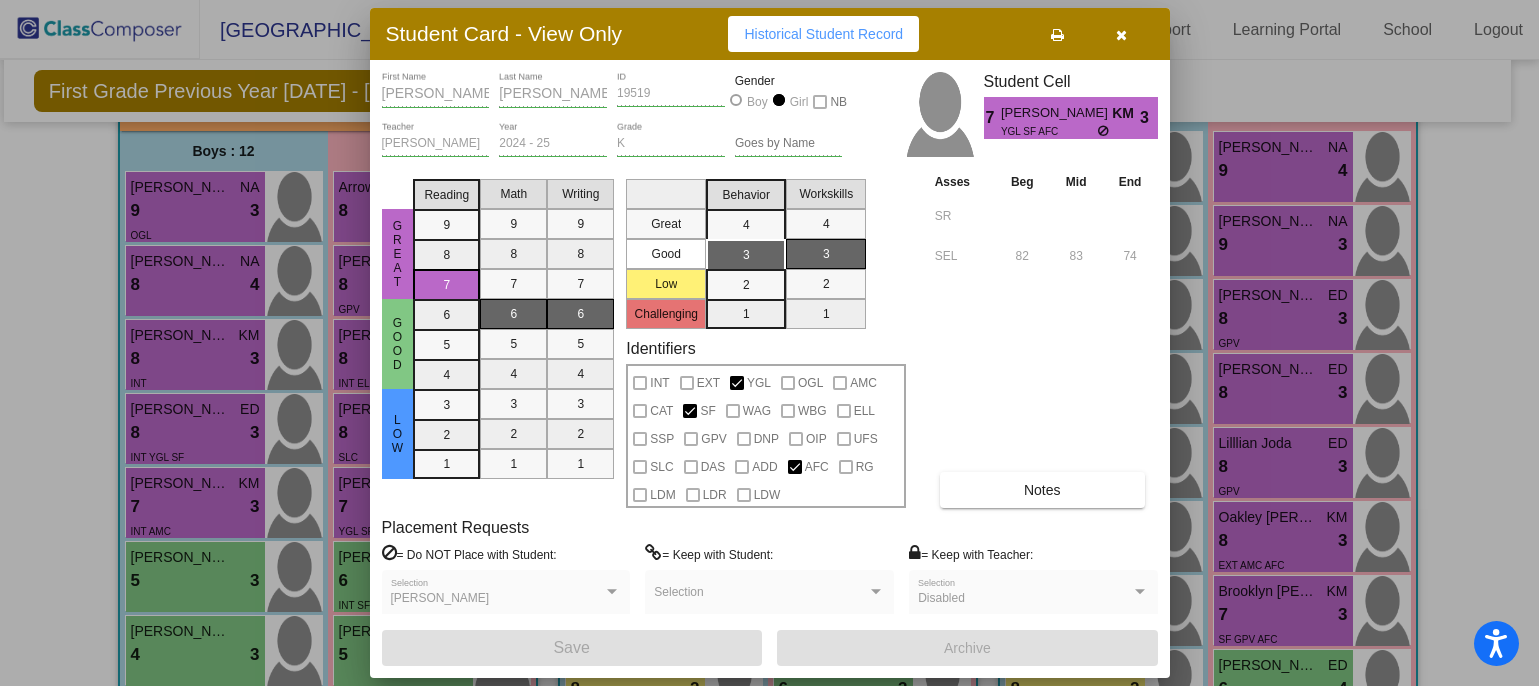 click at bounding box center [769, 343] 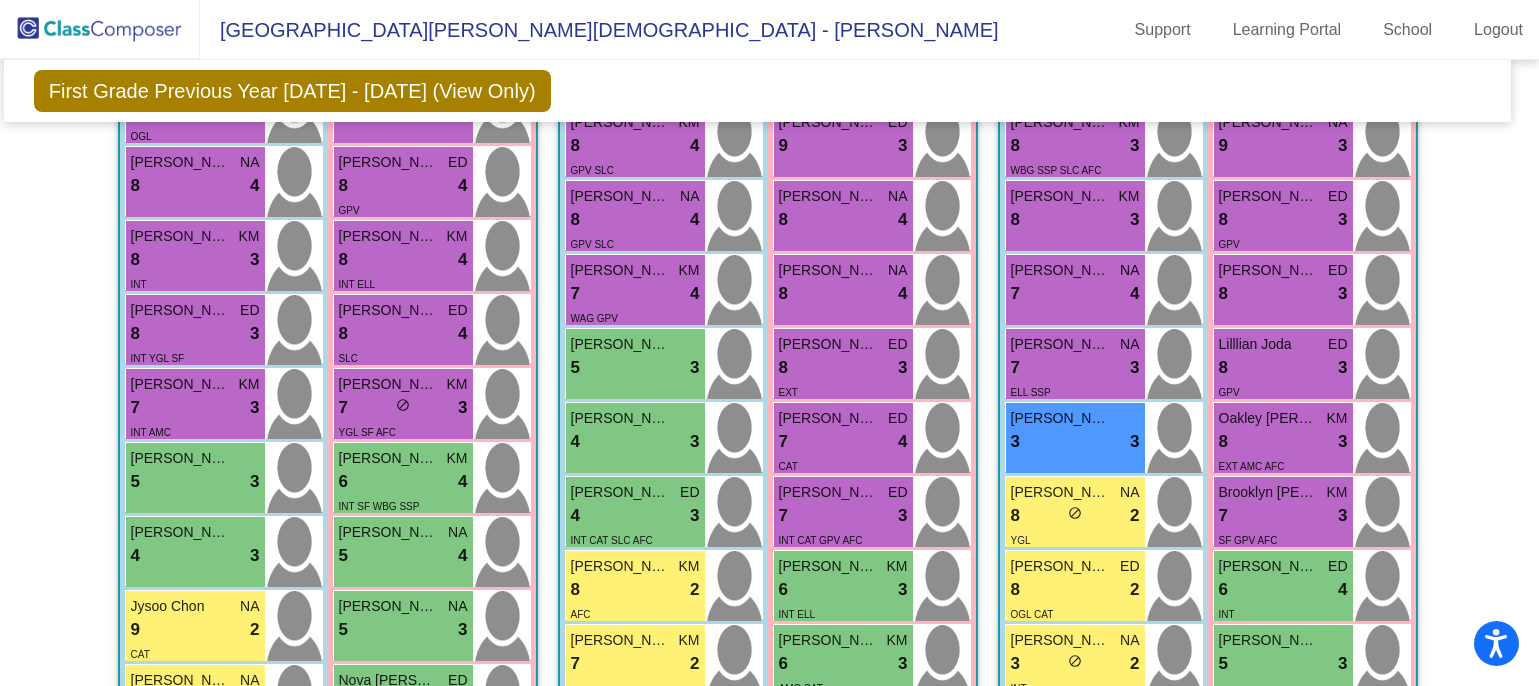 scroll, scrollTop: 613, scrollLeft: 12, axis: both 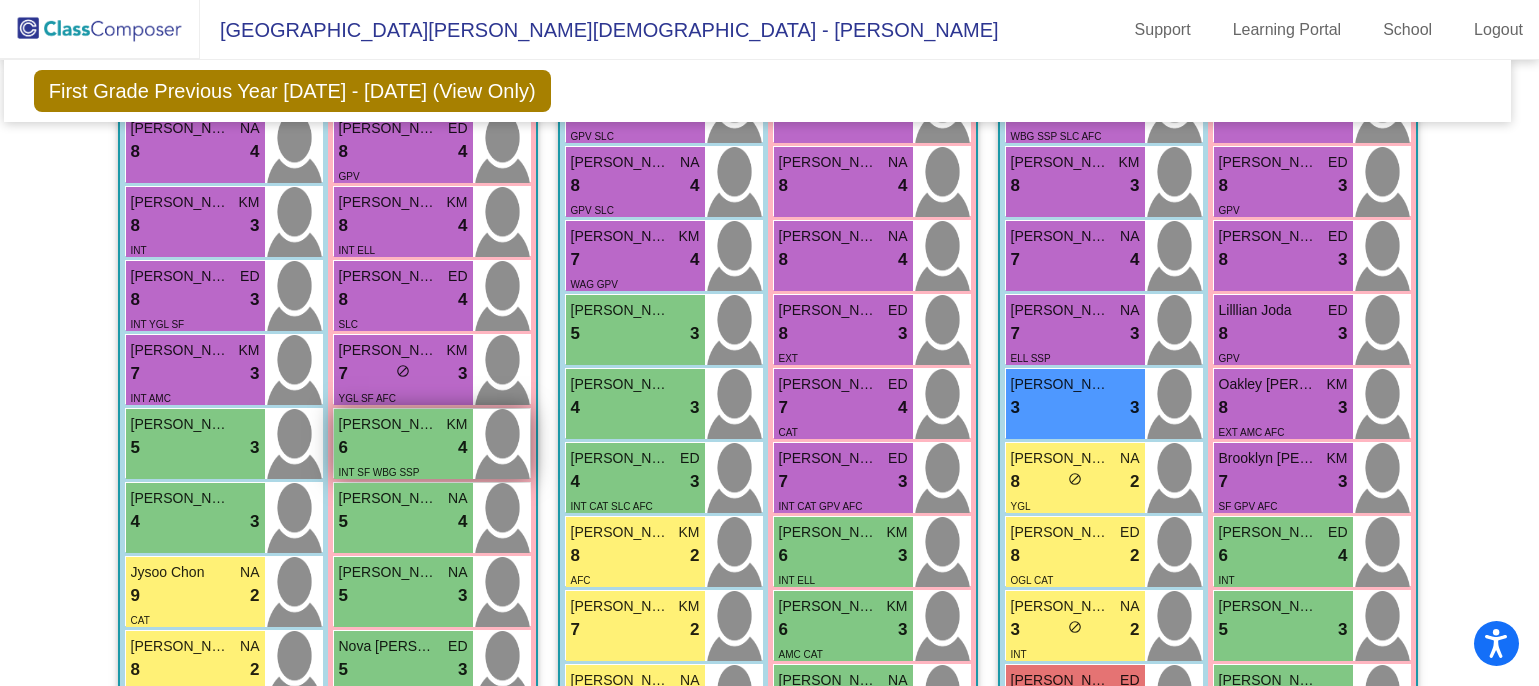 click on "6 lock do_not_disturb_alt 4" at bounding box center [403, 448] 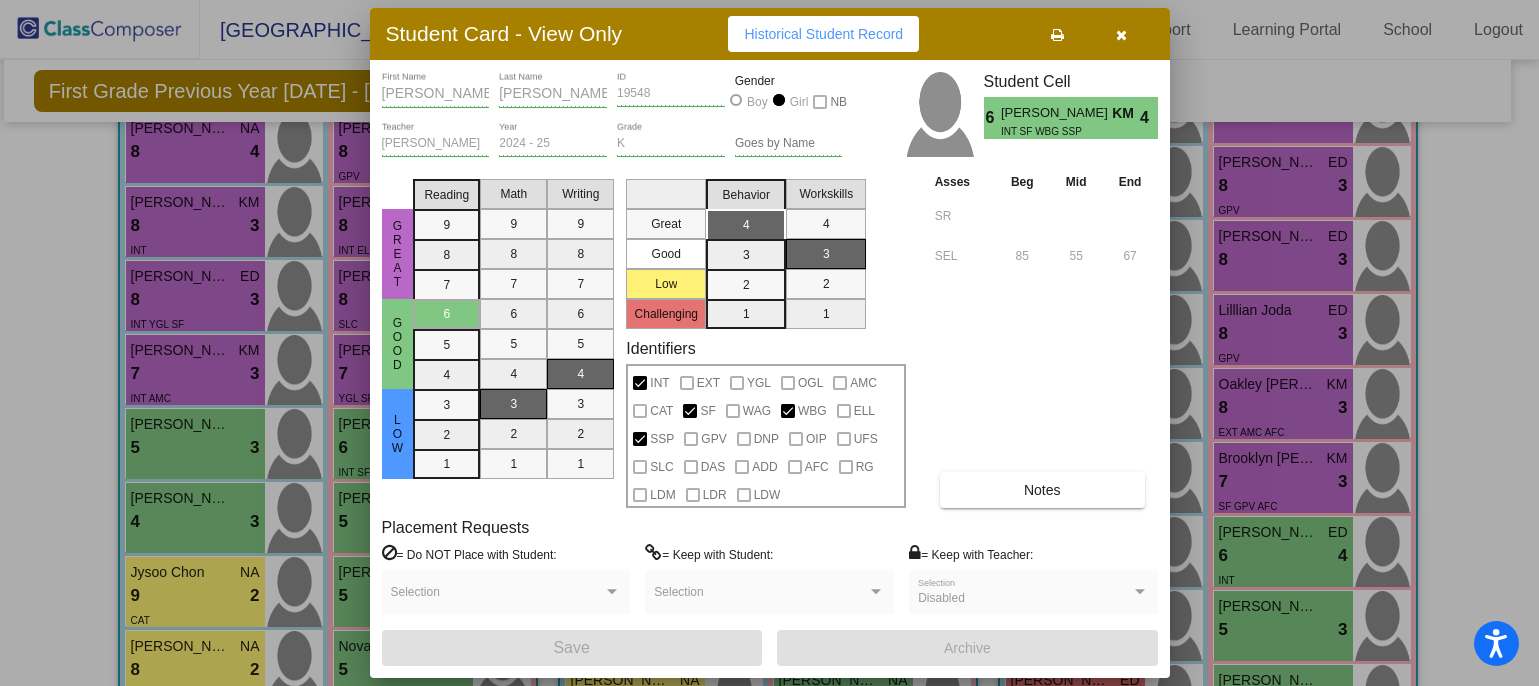 click at bounding box center (769, 343) 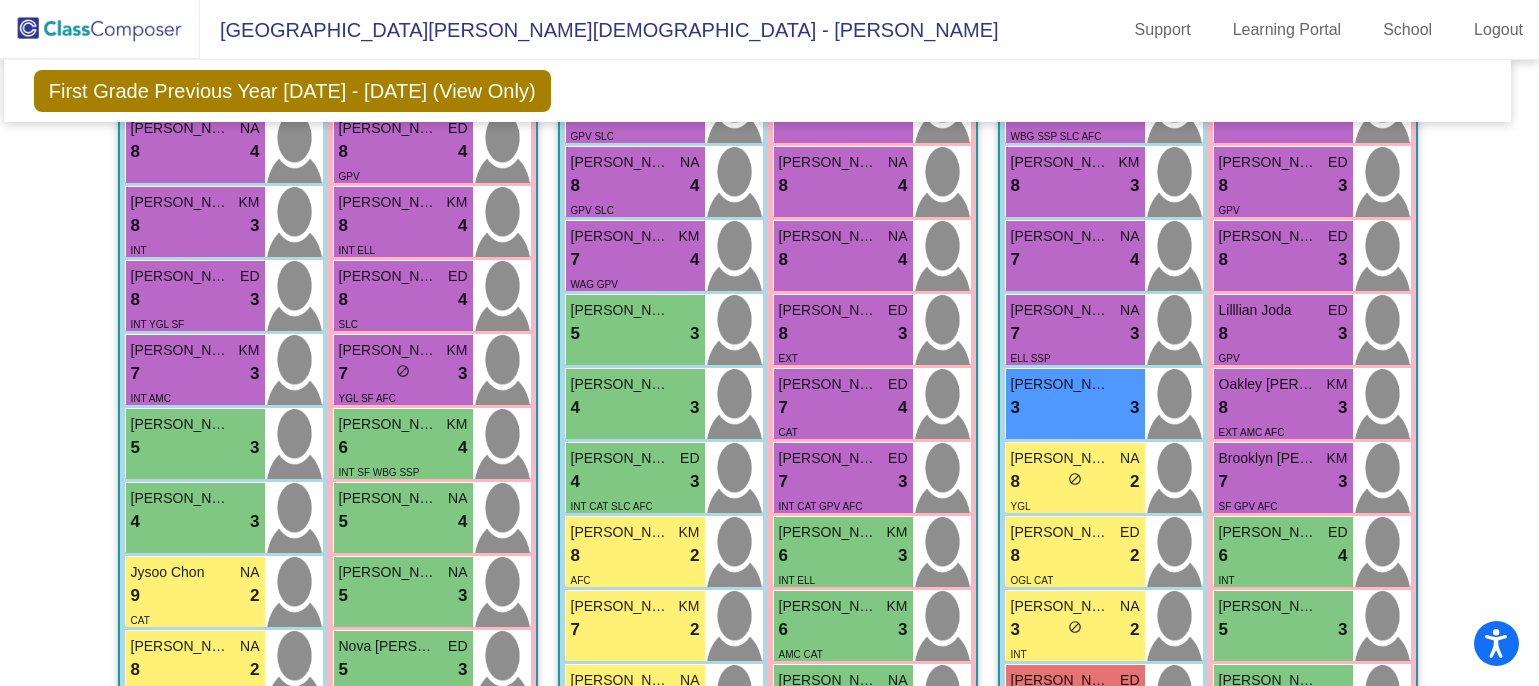 click on "5 lock do_not_disturb_alt 4" at bounding box center [403, 522] 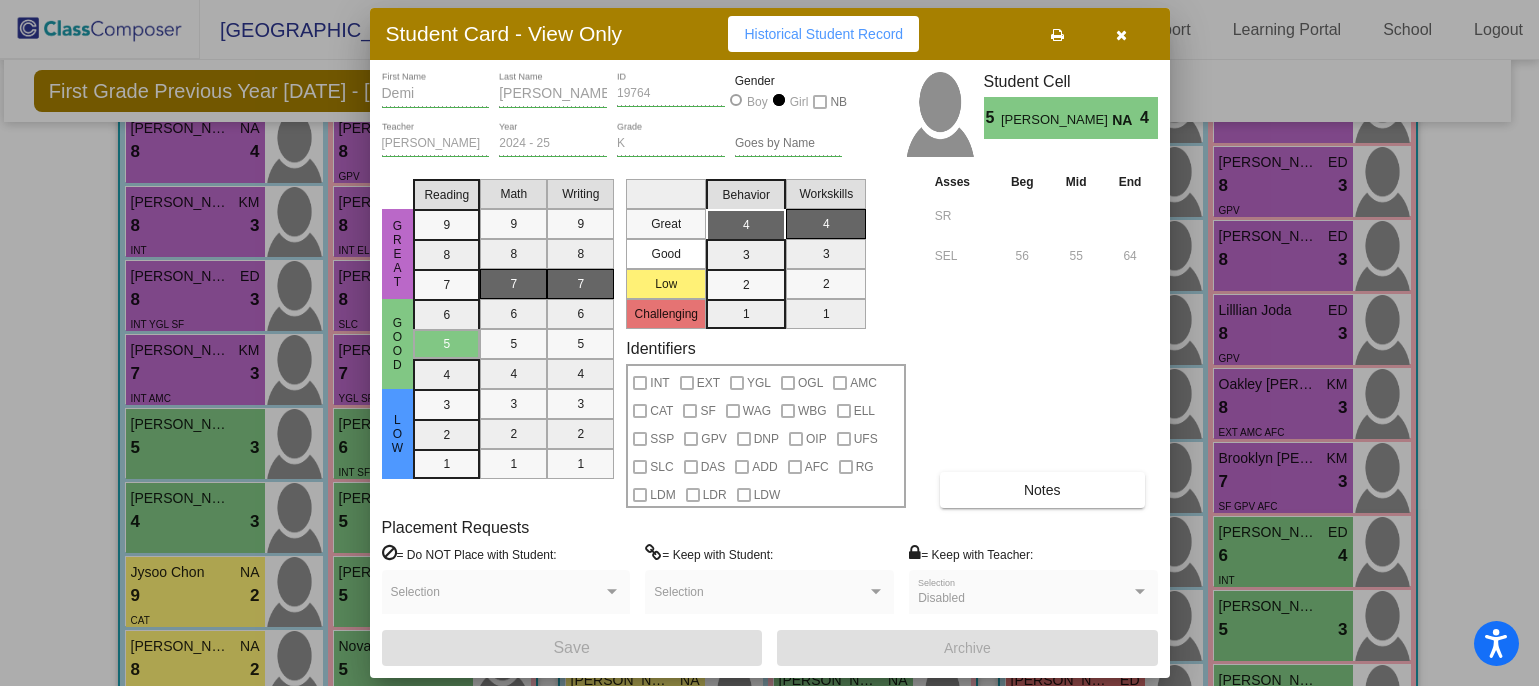 click at bounding box center [769, 343] 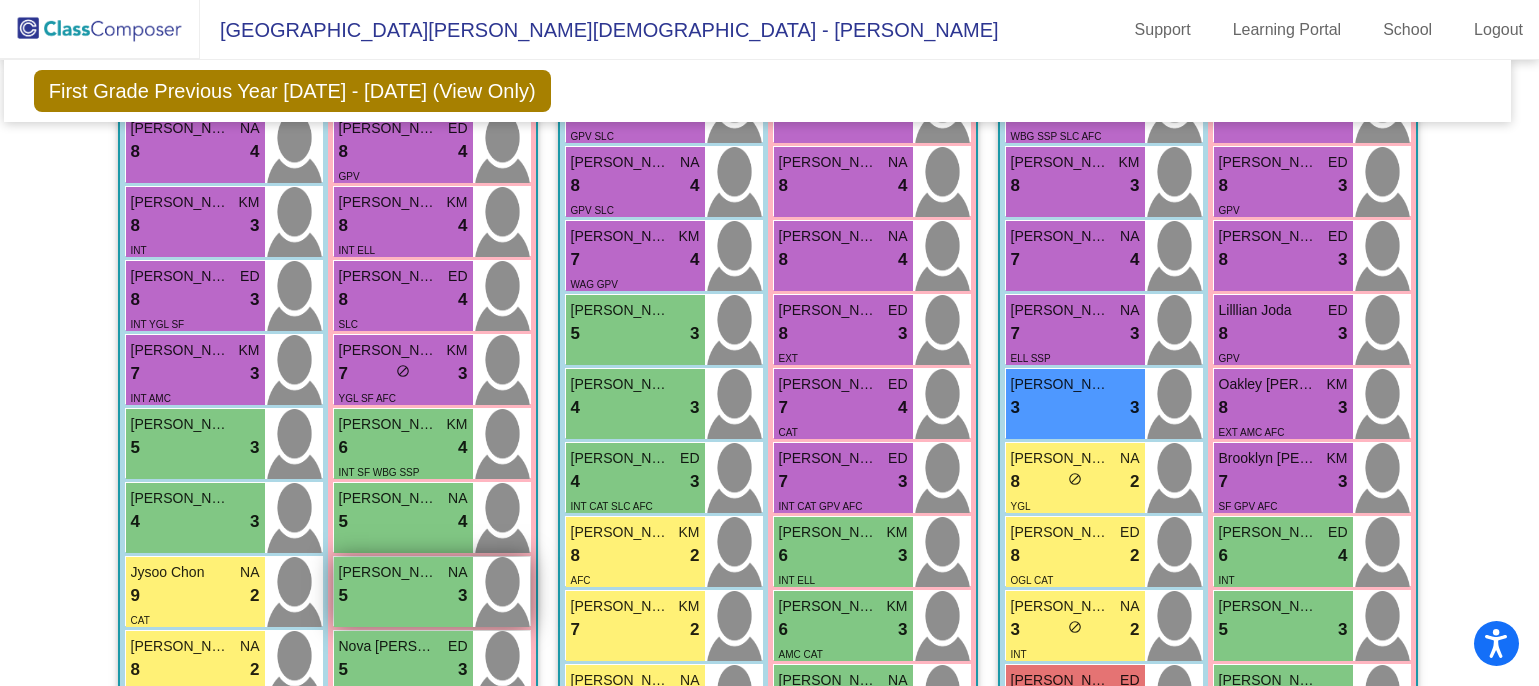 click on "[PERSON_NAME]" at bounding box center [389, 572] 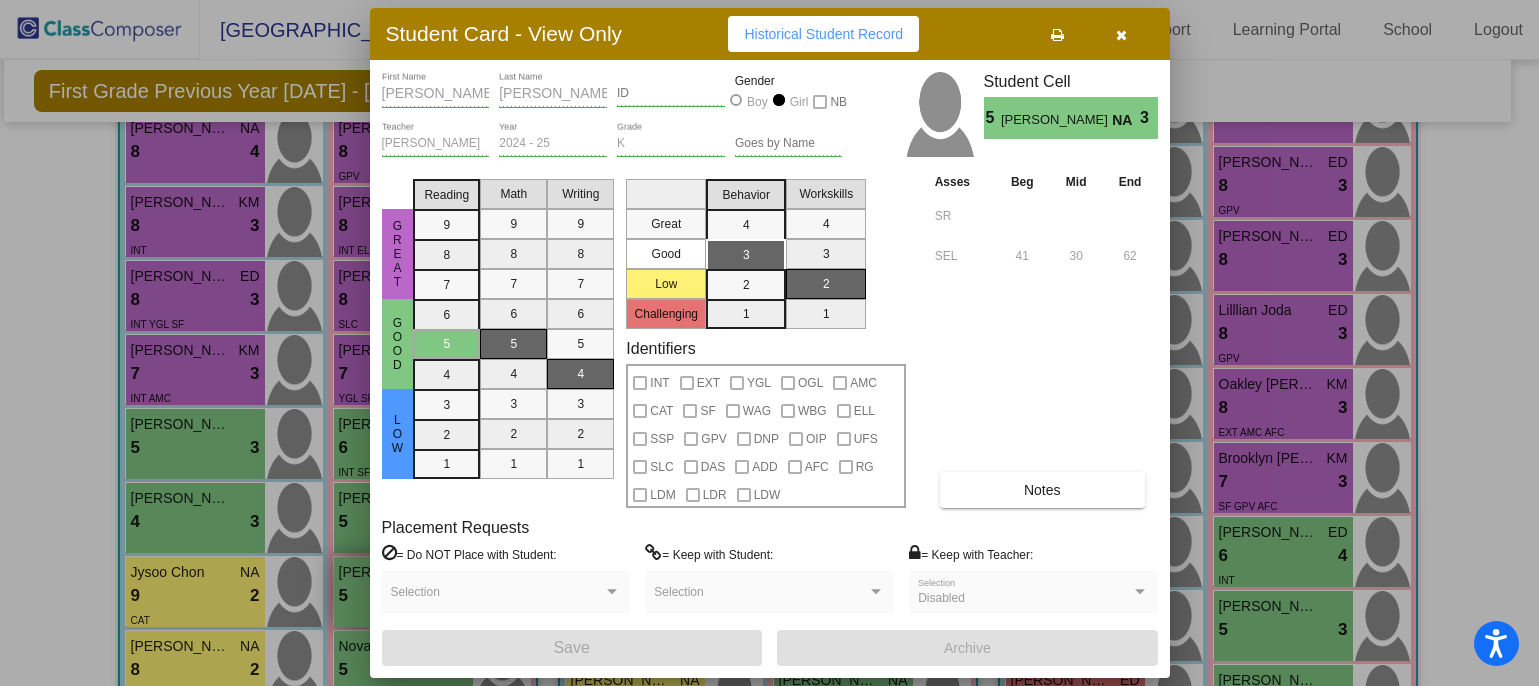click at bounding box center (769, 343) 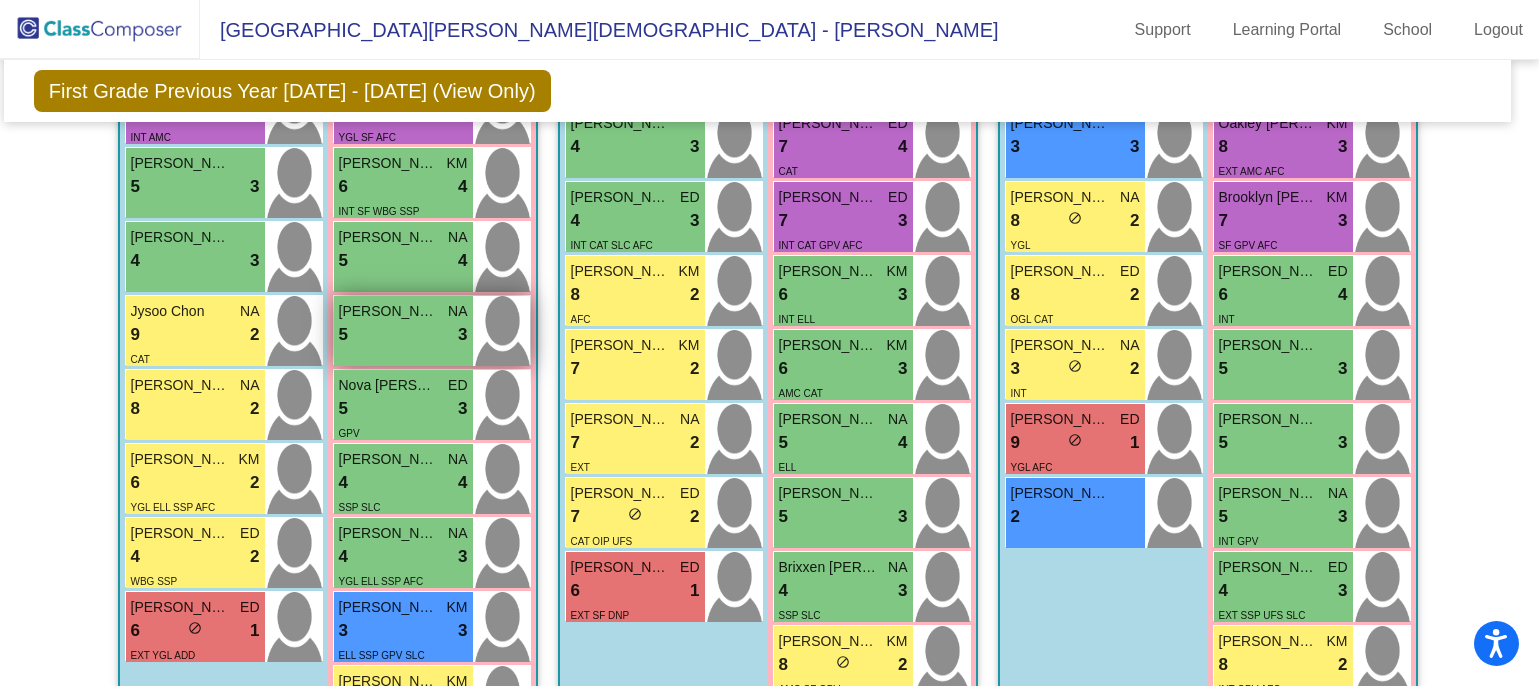 scroll, scrollTop: 874, scrollLeft: 12, axis: both 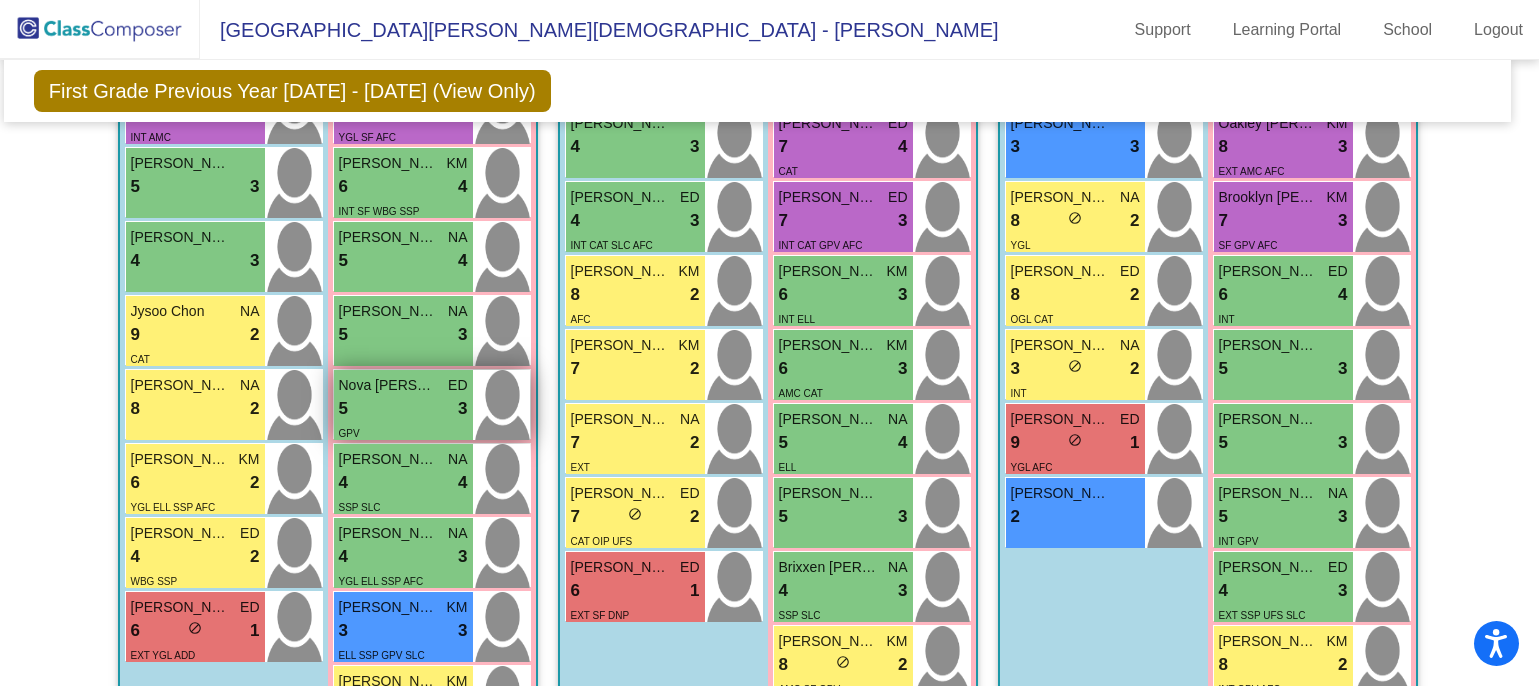 click on "Nova [PERSON_NAME]" at bounding box center (389, 385) 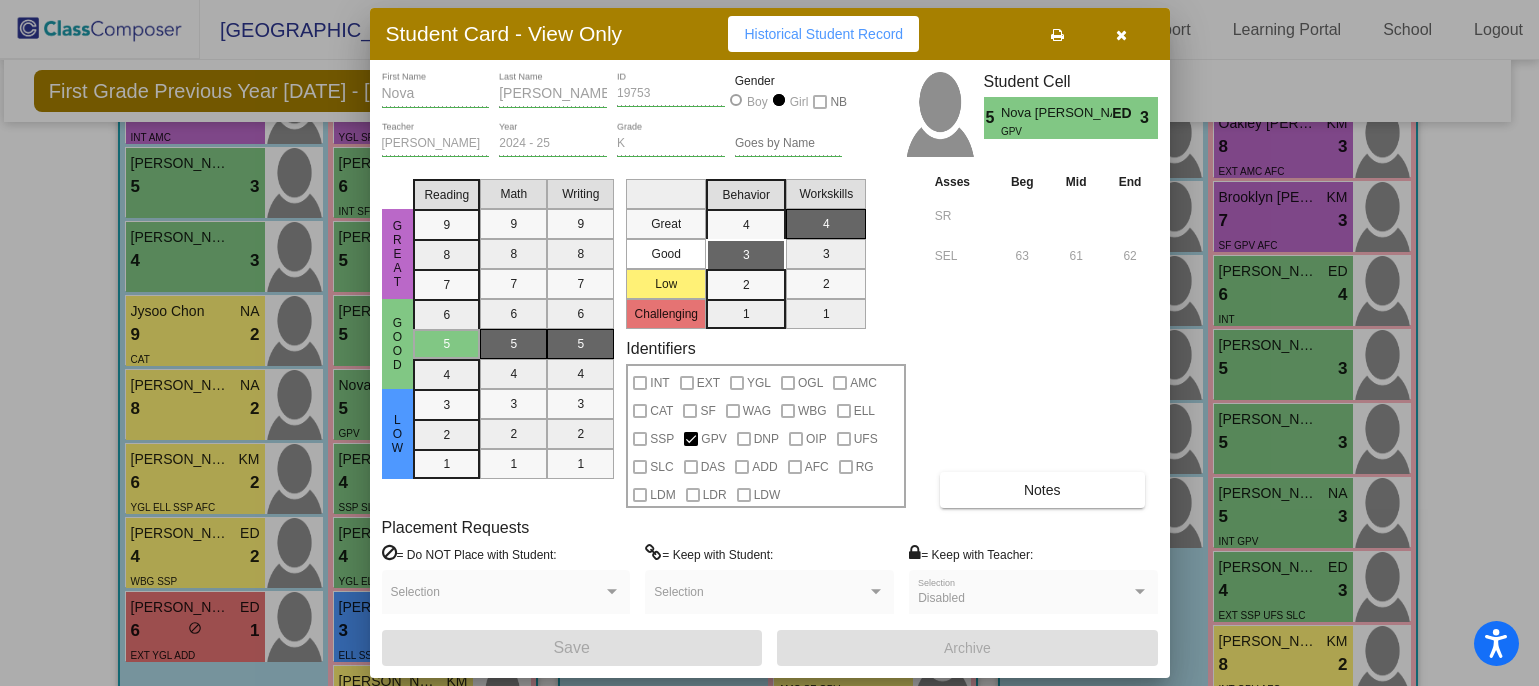 click at bounding box center (769, 343) 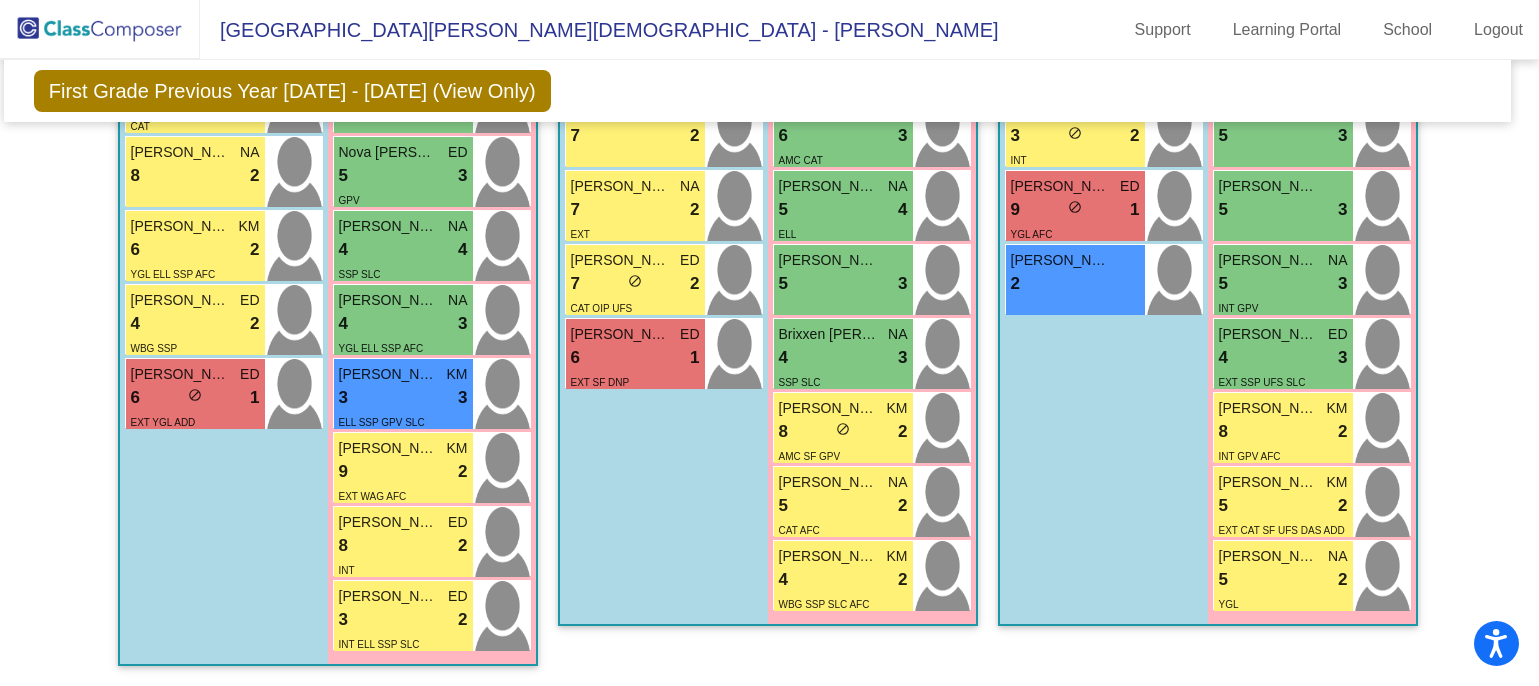 scroll, scrollTop: 957, scrollLeft: 12, axis: both 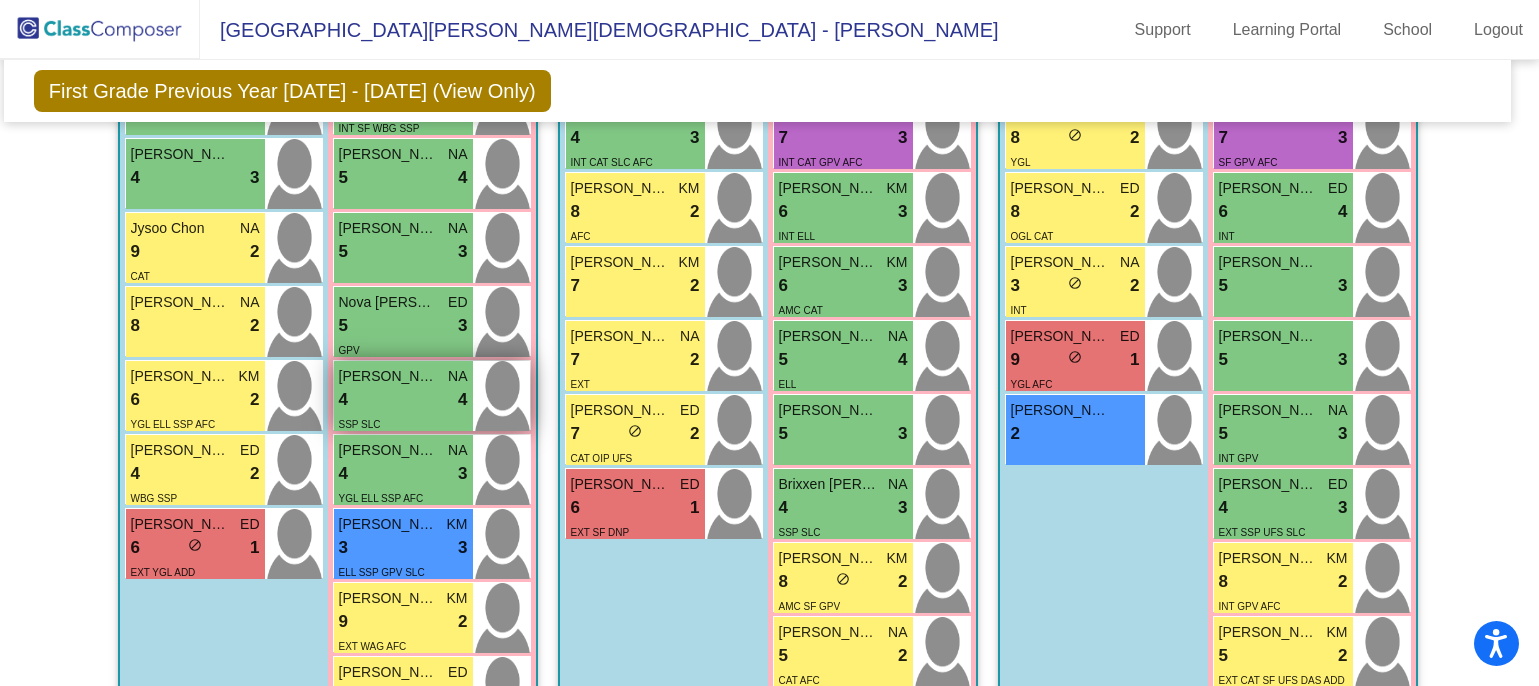 click on "[PERSON_NAME]" at bounding box center (389, 376) 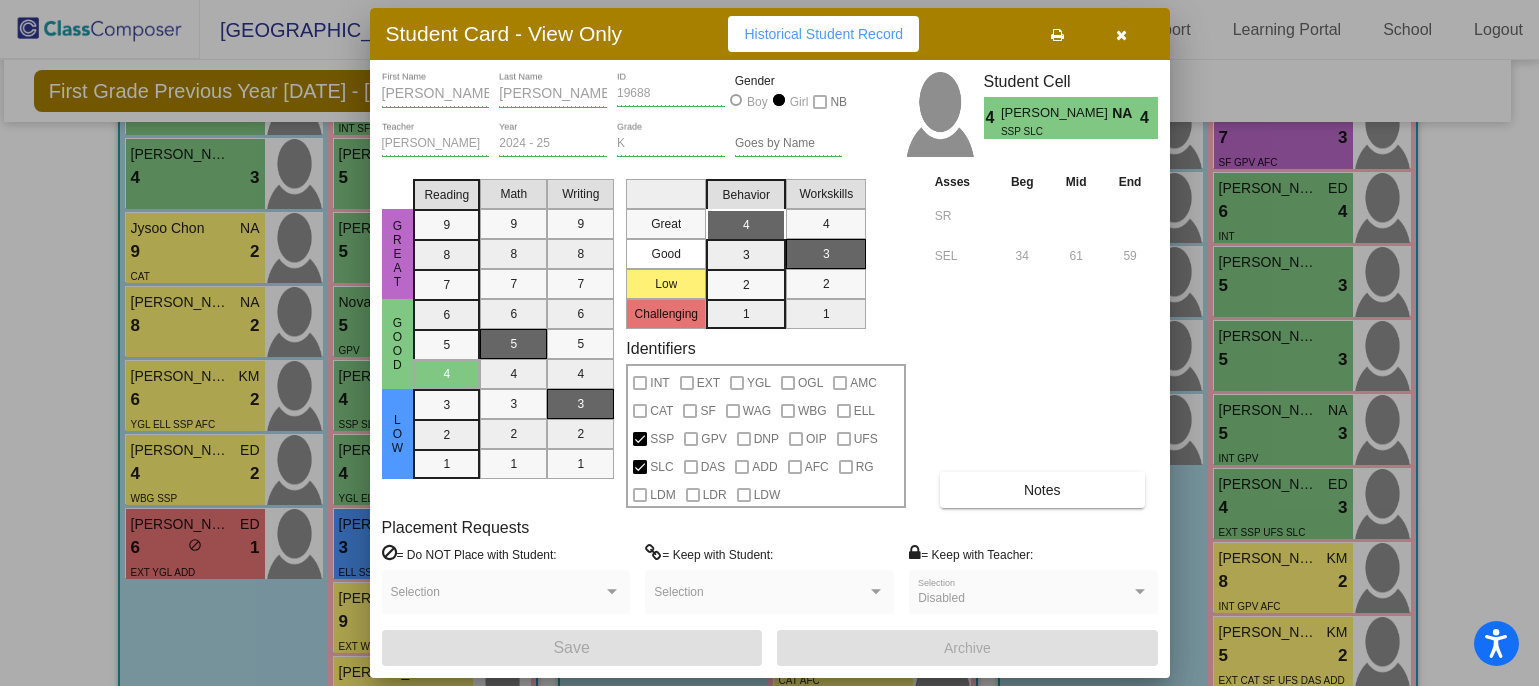 click at bounding box center [769, 343] 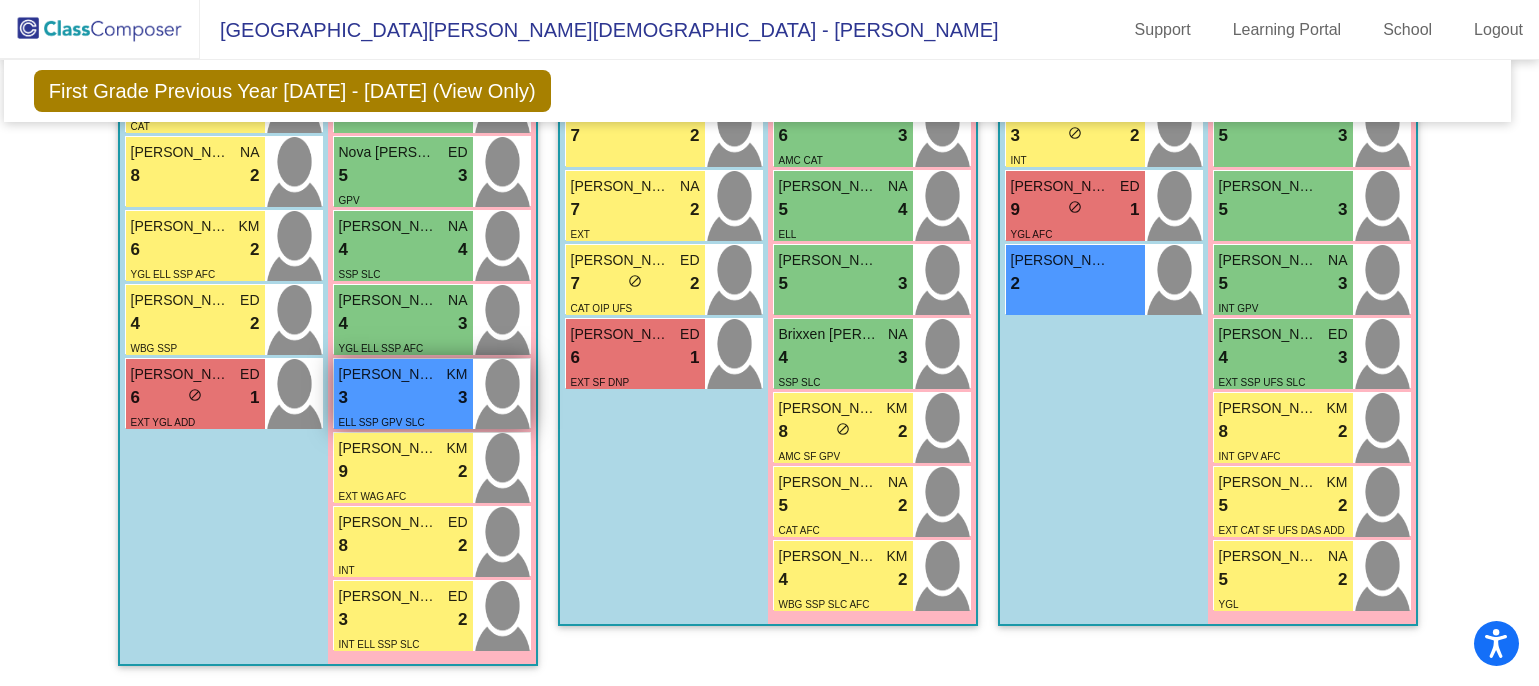 scroll, scrollTop: 1089, scrollLeft: 12, axis: both 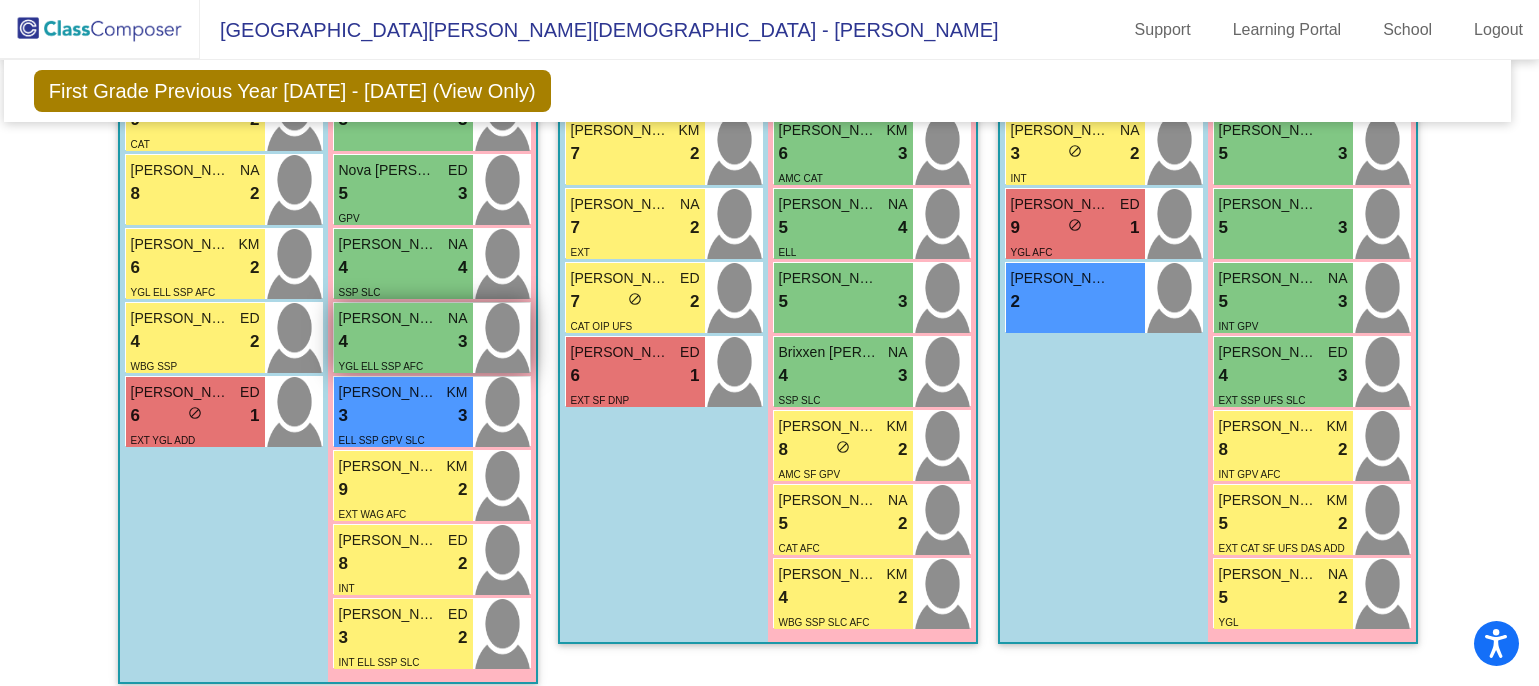 click on "4 lock do_not_disturb_alt 3" at bounding box center (403, 342) 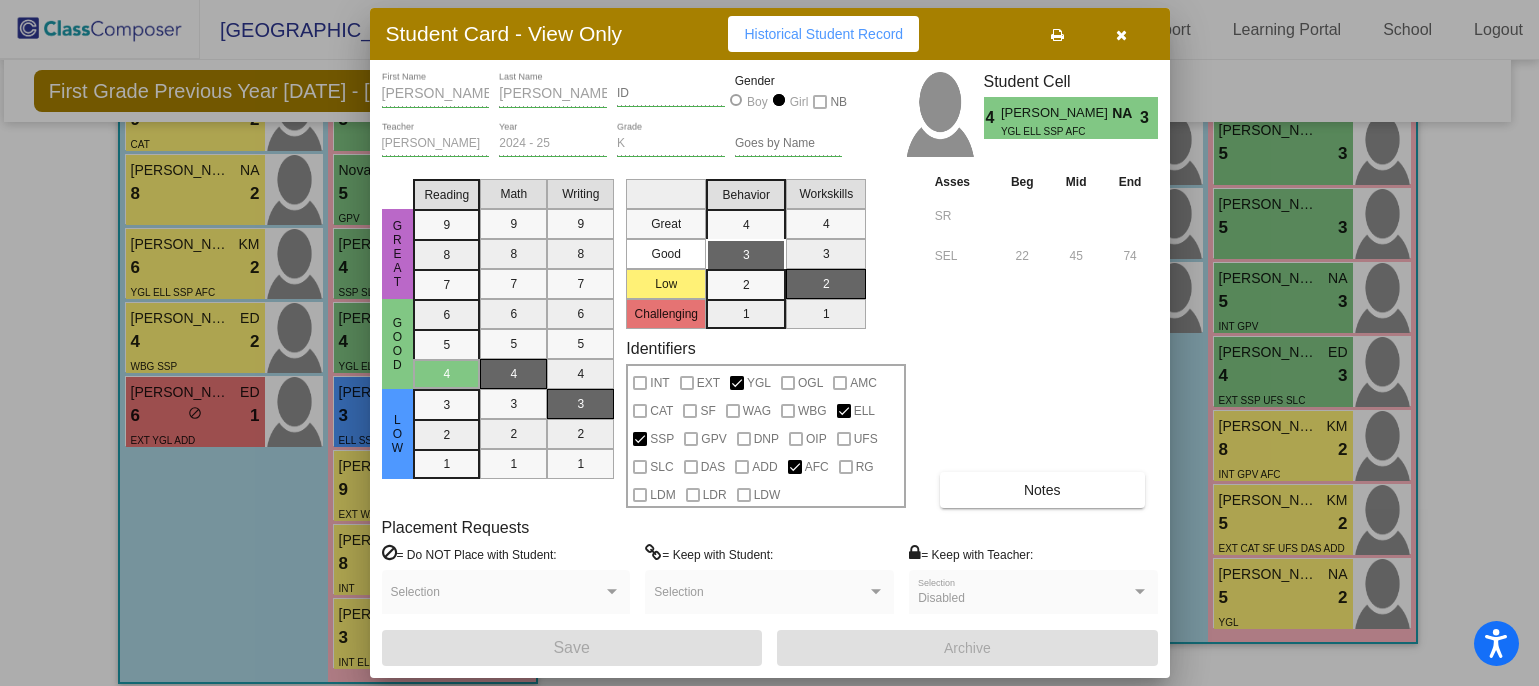 click at bounding box center (769, 343) 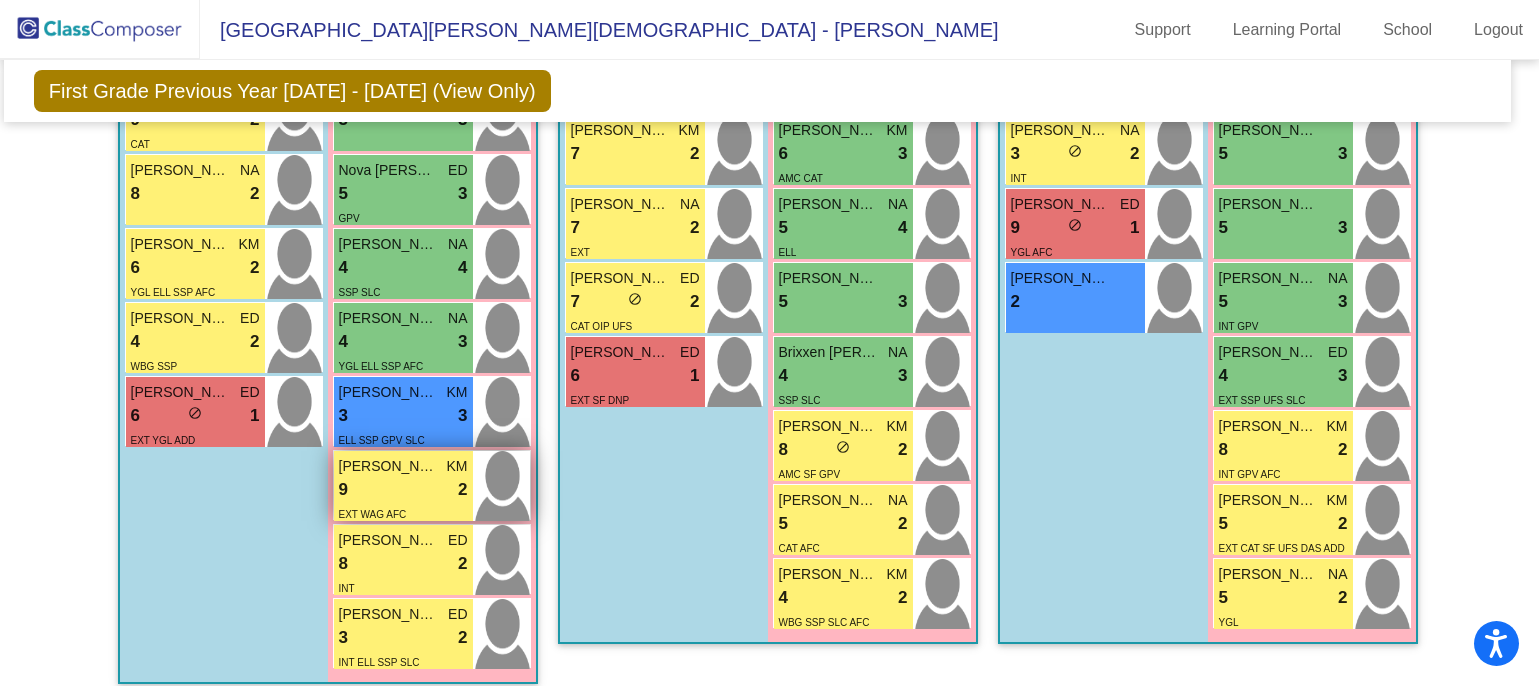click on "9 lock do_not_disturb_alt 2" at bounding box center (403, 490) 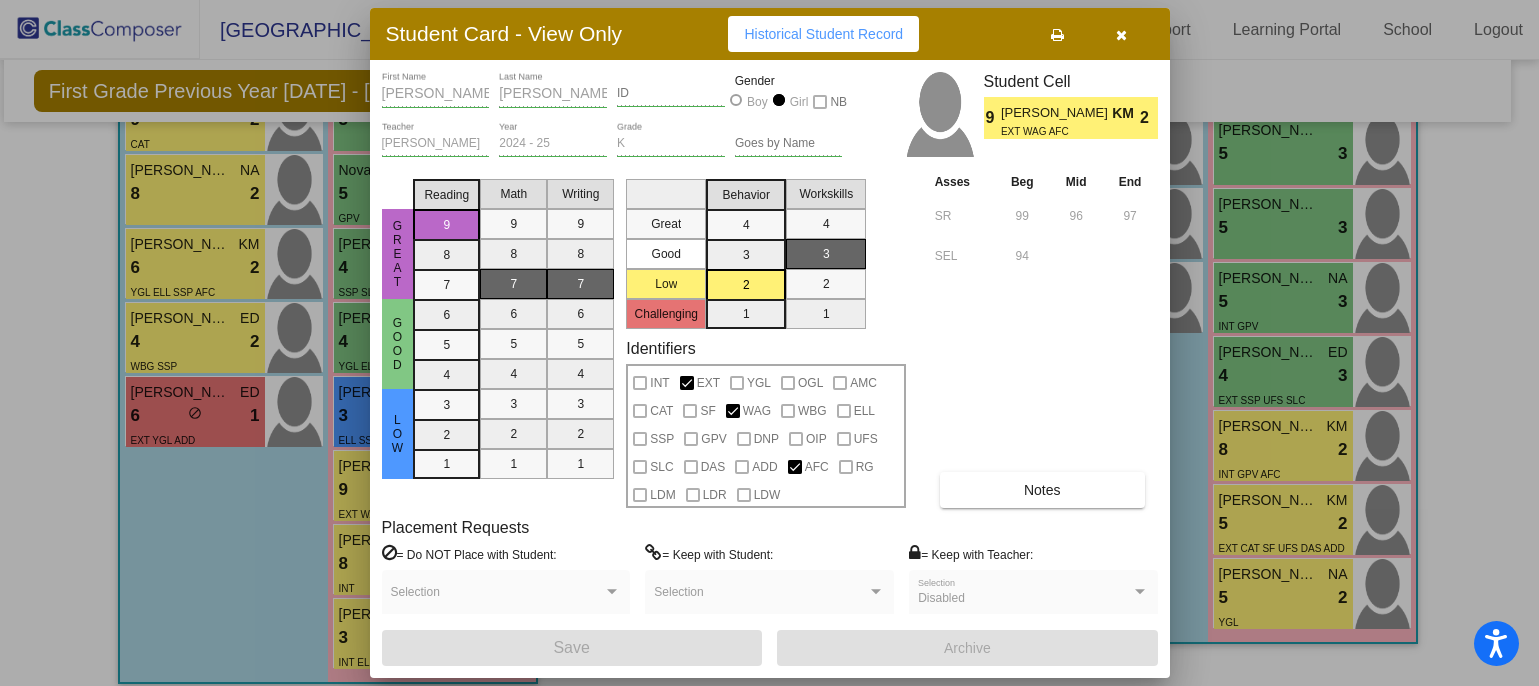 click at bounding box center [769, 343] 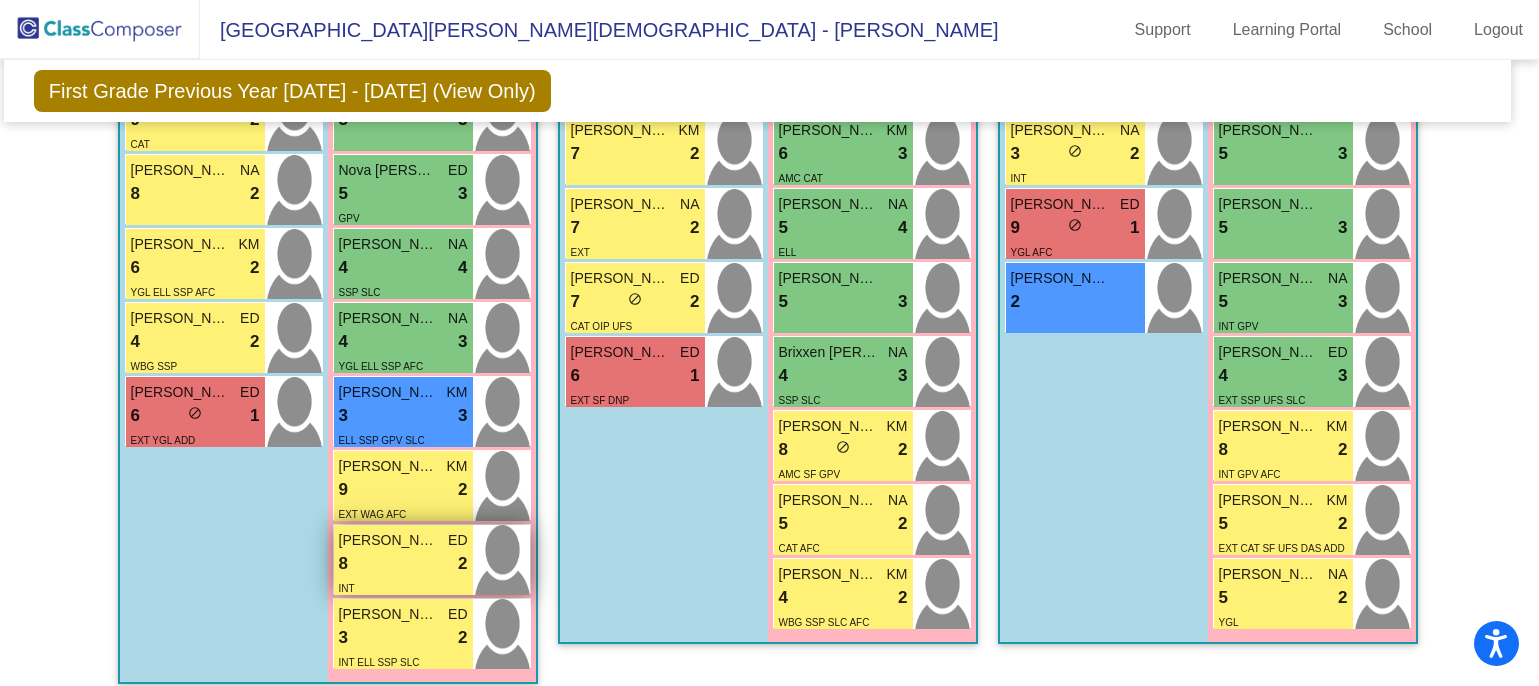 click on "8 lock do_not_disturb_alt 2" at bounding box center (403, 564) 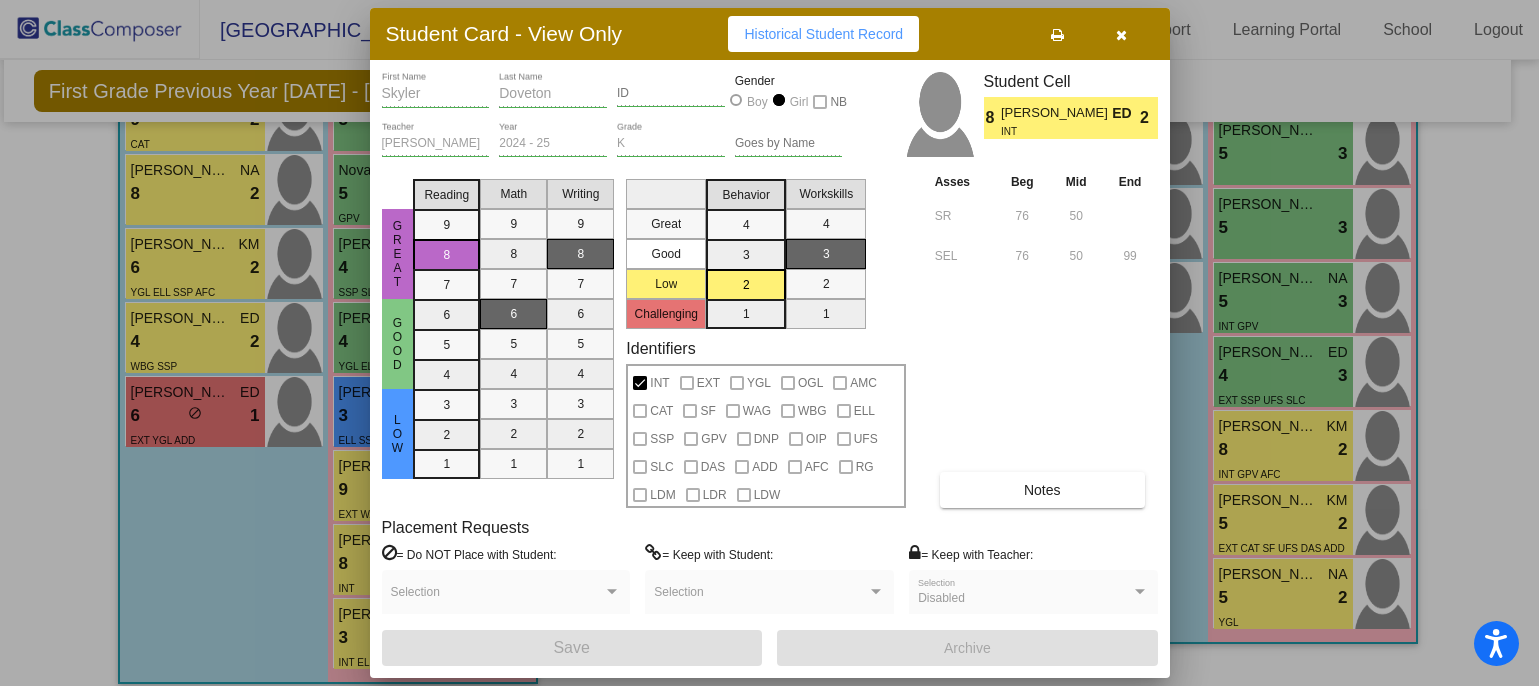 click at bounding box center (769, 343) 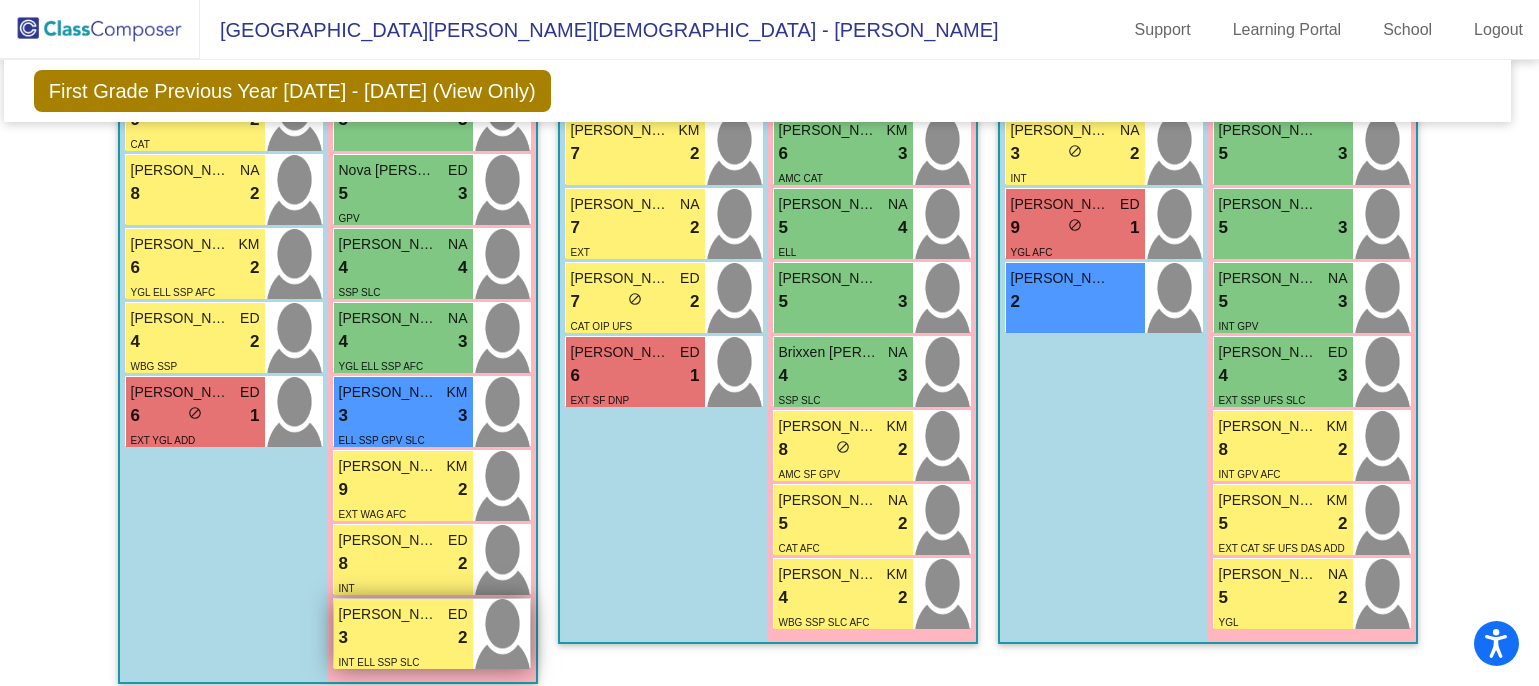 click on "3 lock do_not_disturb_alt 2" at bounding box center [403, 638] 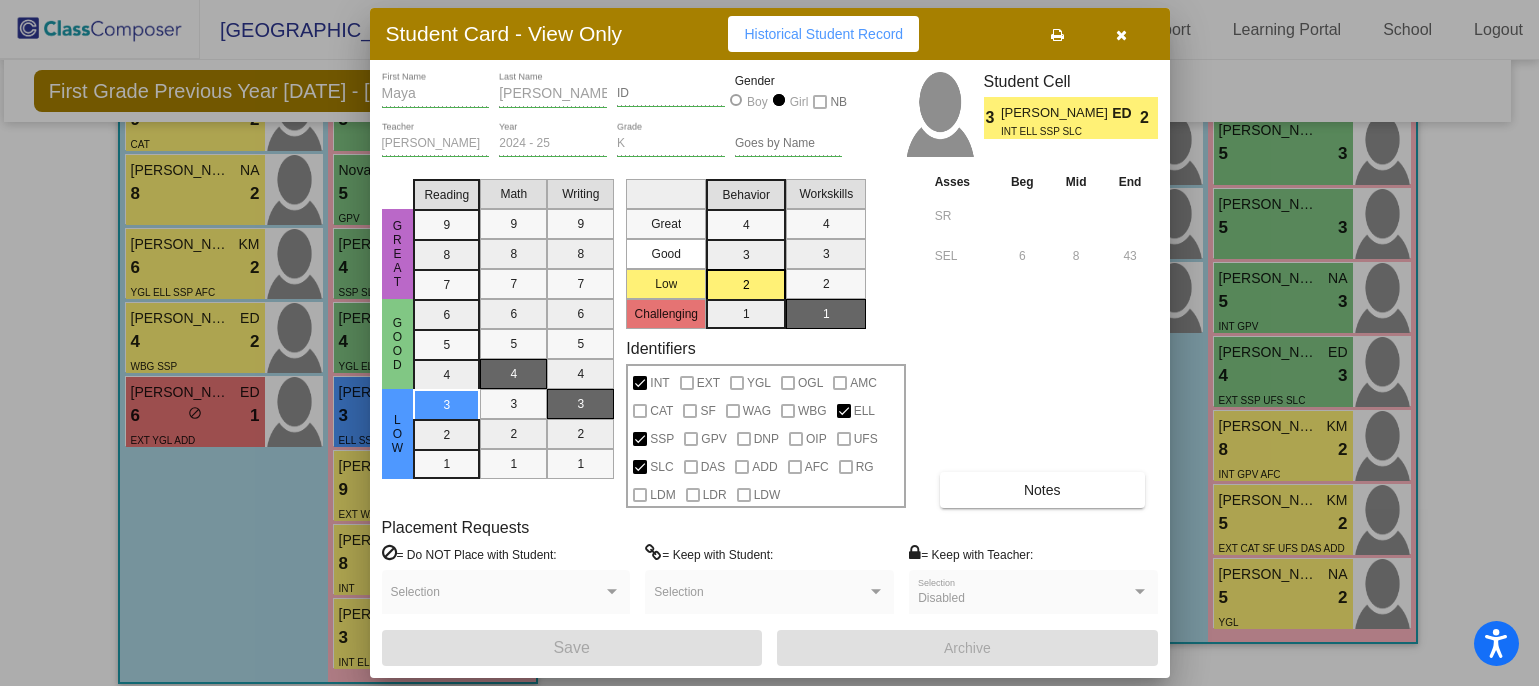 click at bounding box center (769, 343) 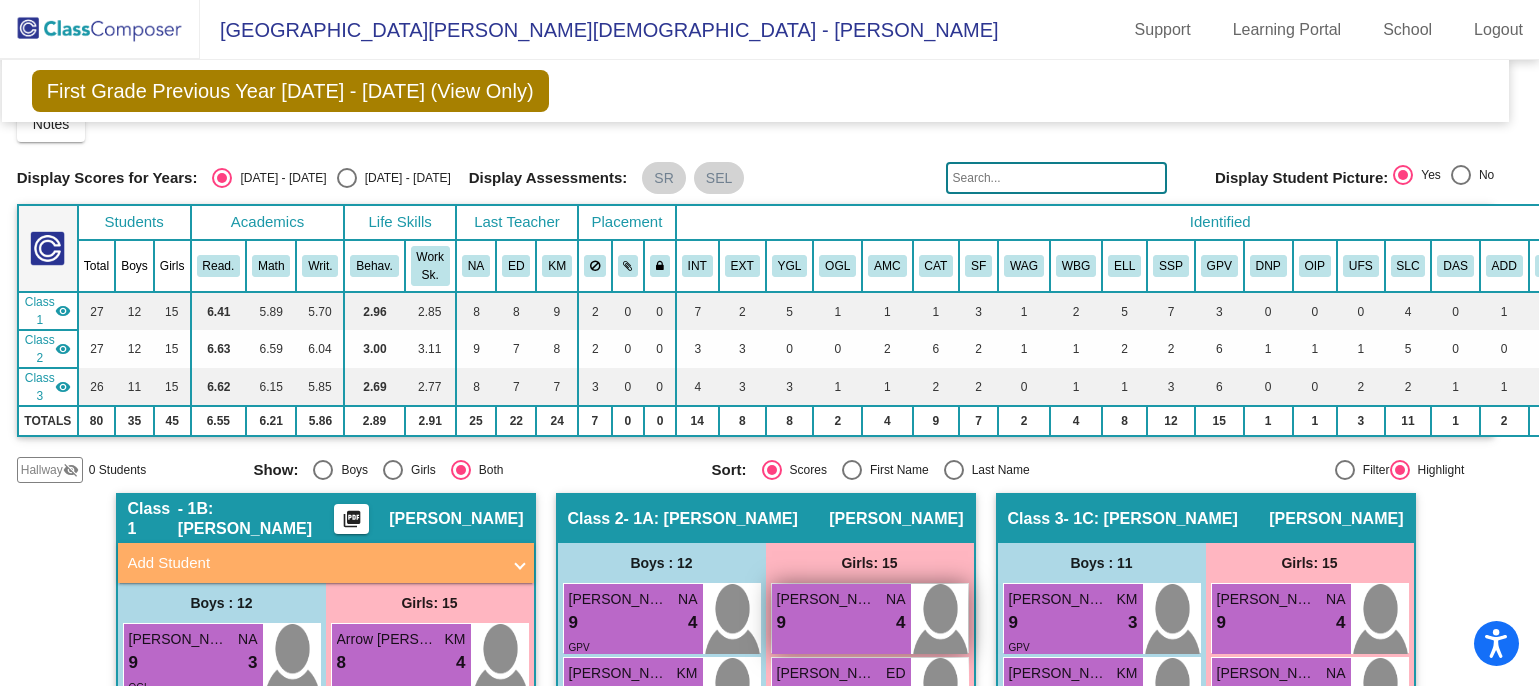 scroll, scrollTop: 0, scrollLeft: 14, axis: horizontal 